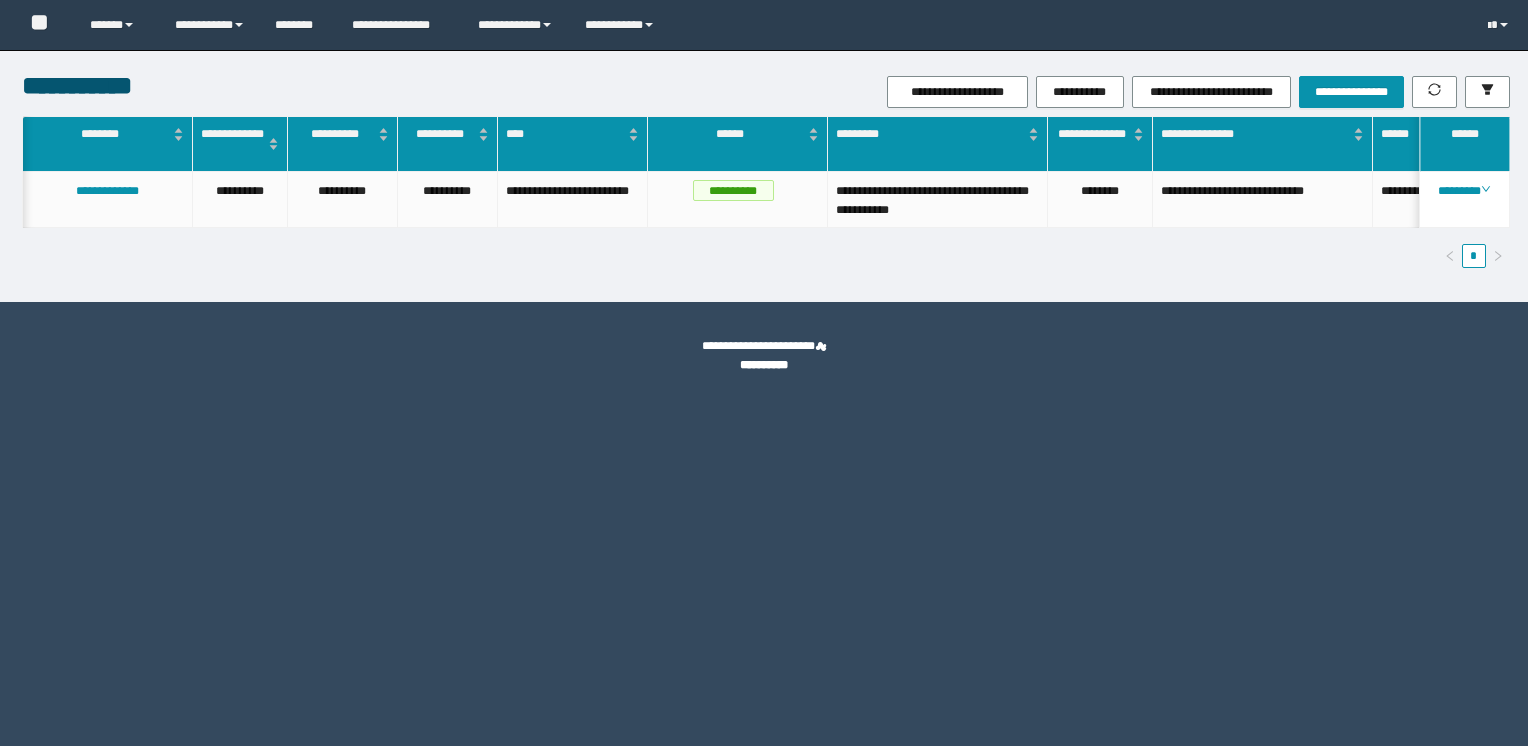 scroll, scrollTop: 0, scrollLeft: 0, axis: both 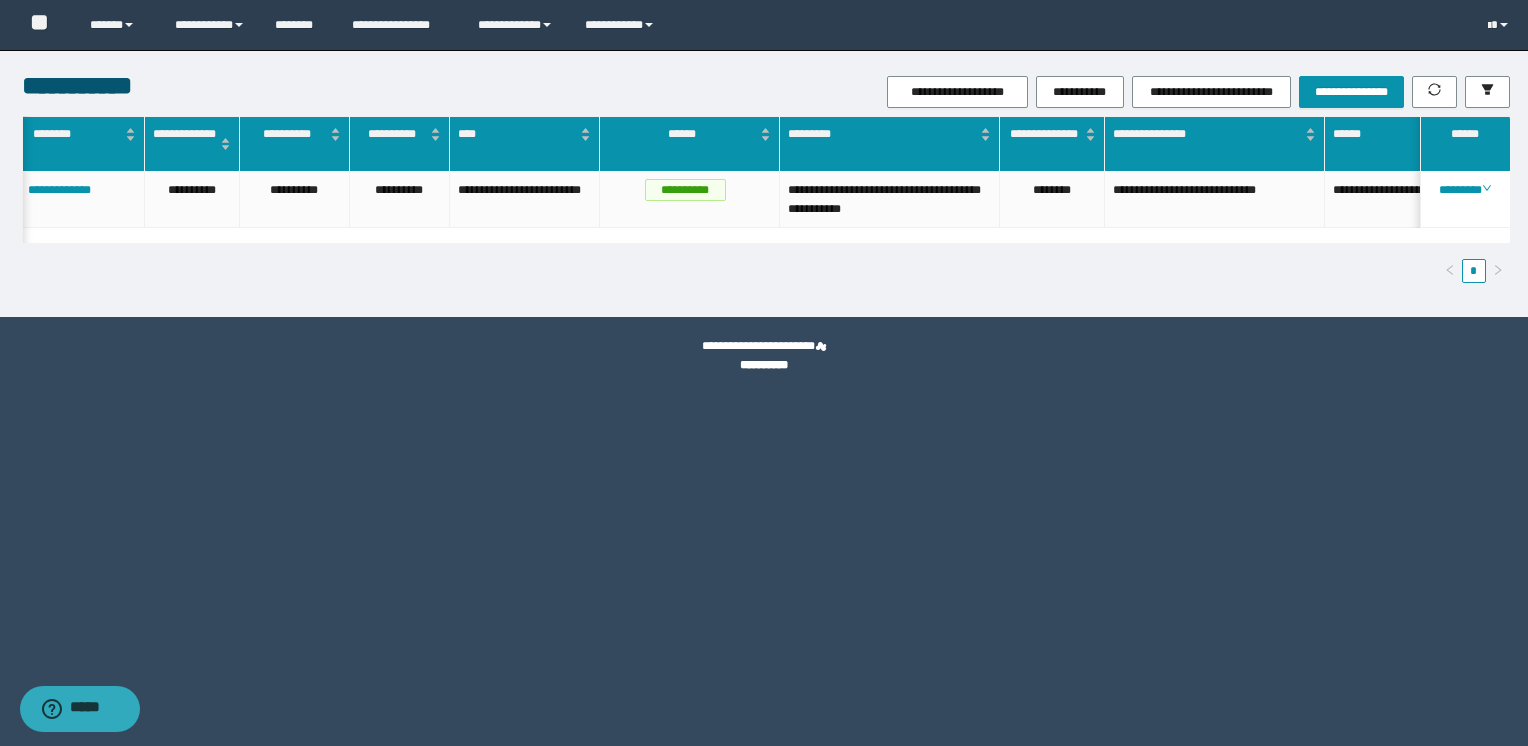 click on "**********" at bounding box center [764, 373] 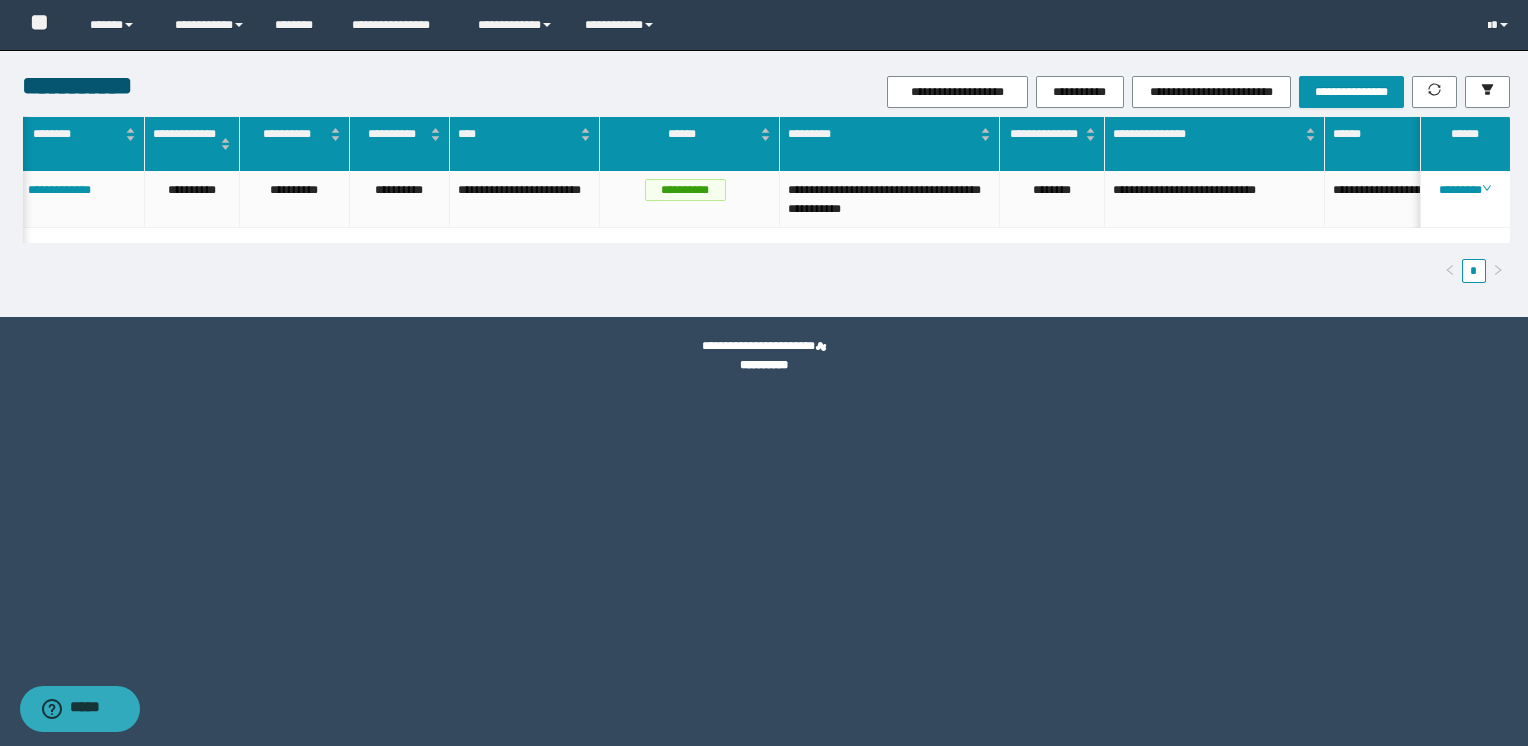 click on "**********" at bounding box center (764, 373) 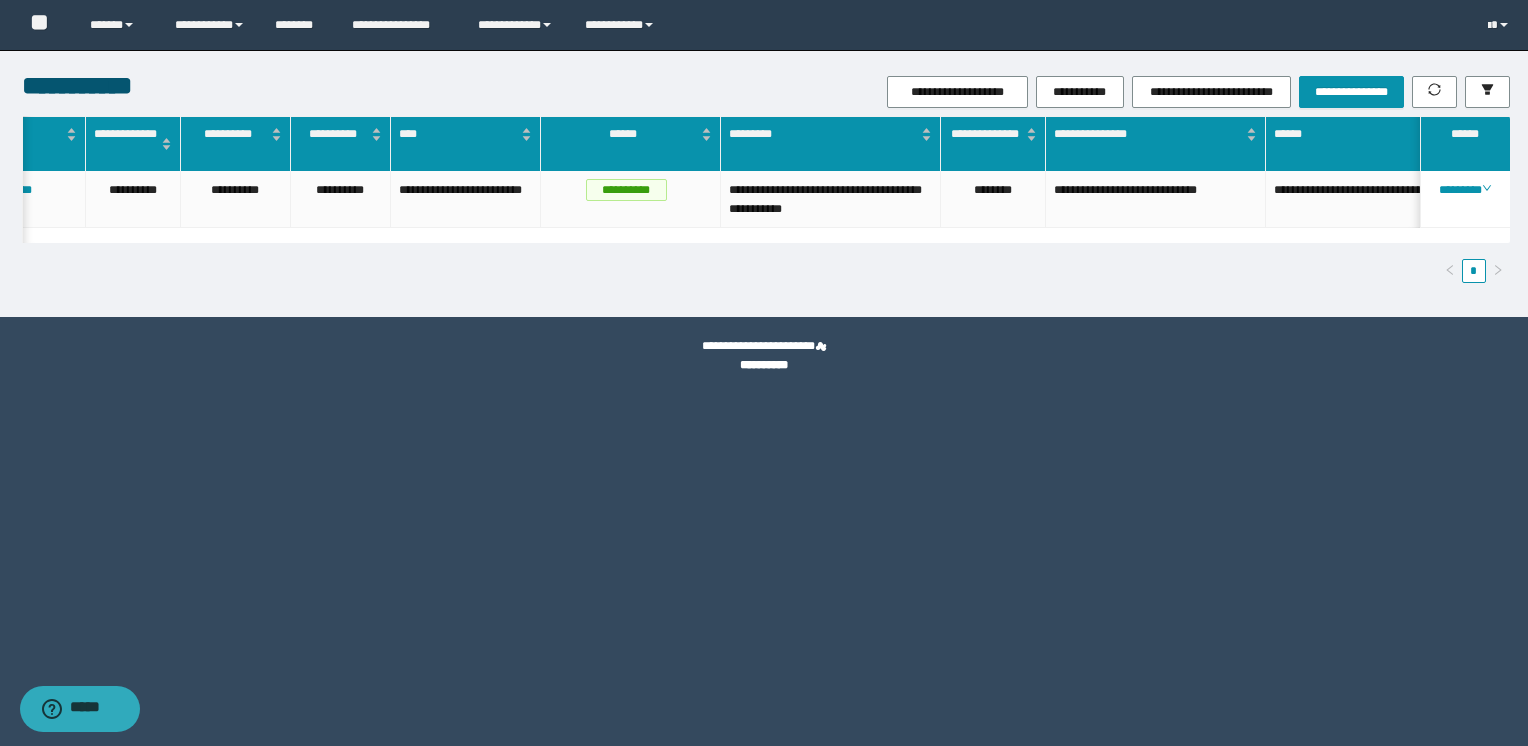 scroll, scrollTop: 0, scrollLeft: 224, axis: horizontal 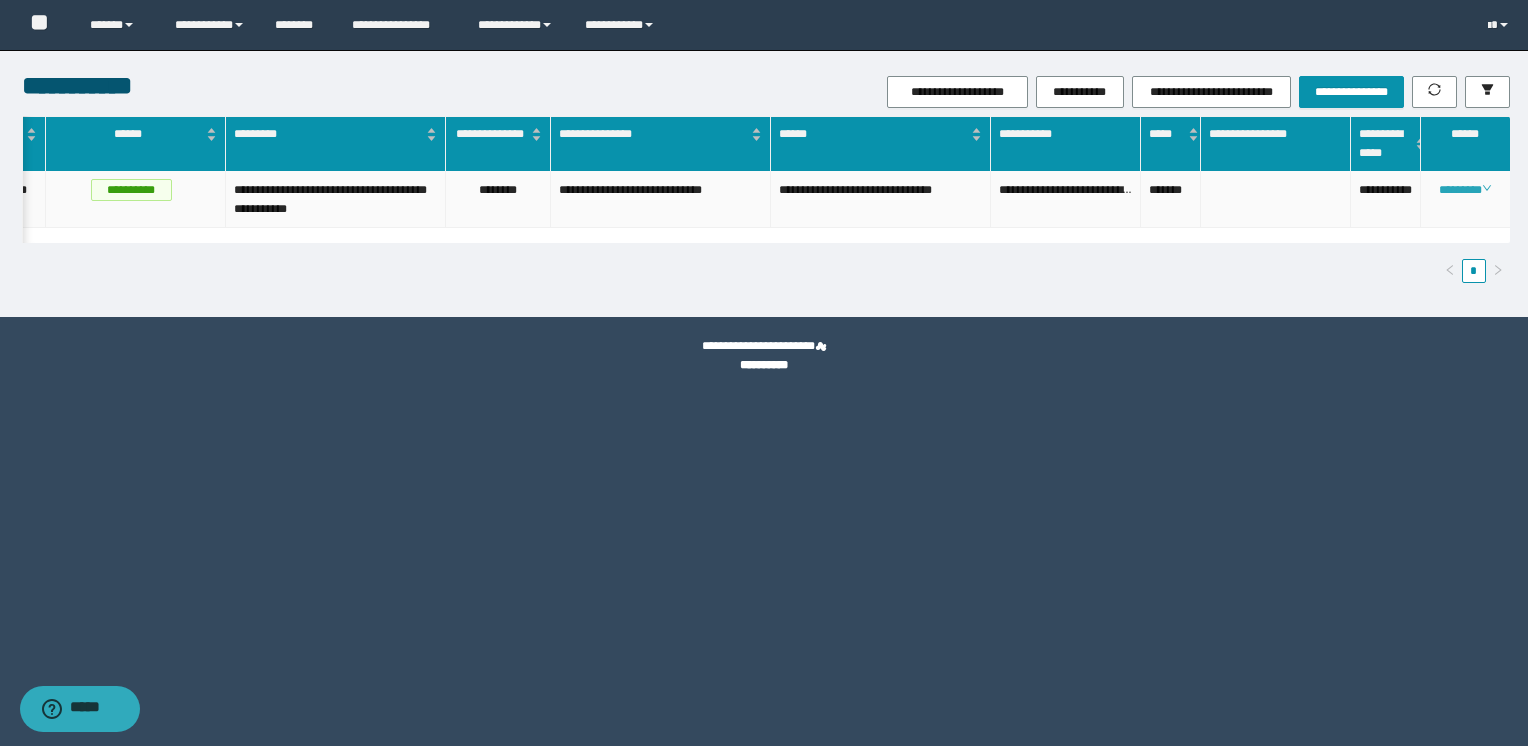 click 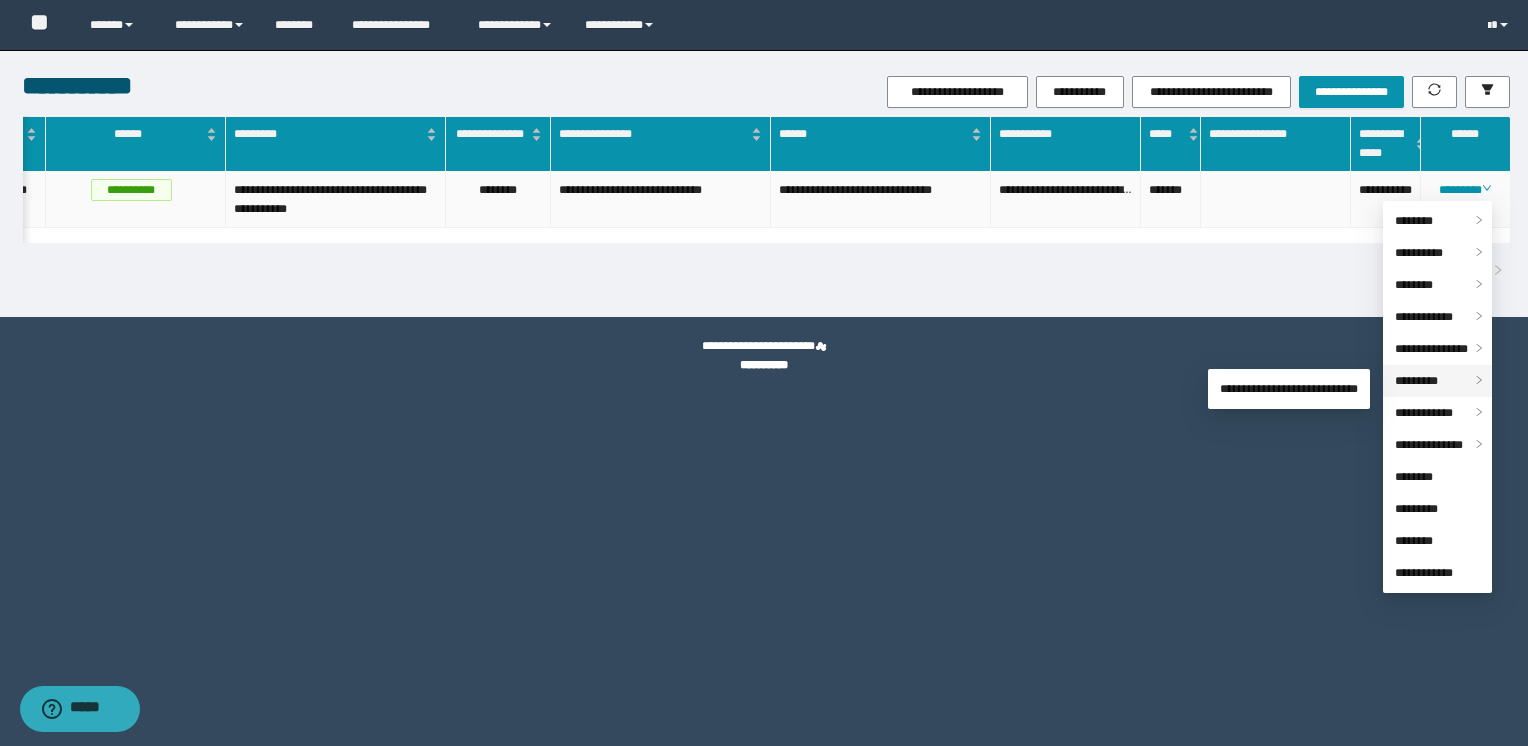click 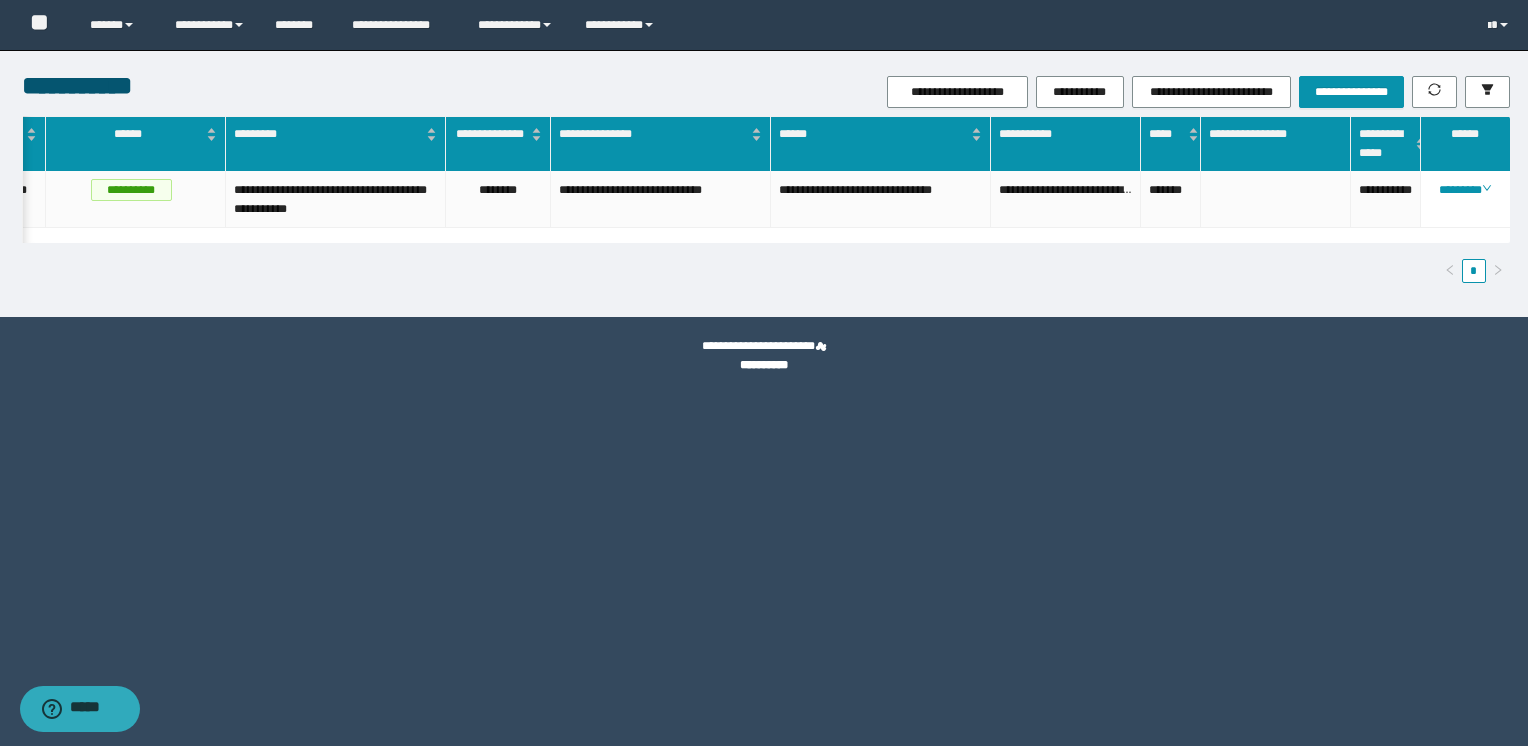 click on "**********" at bounding box center (764, 373) 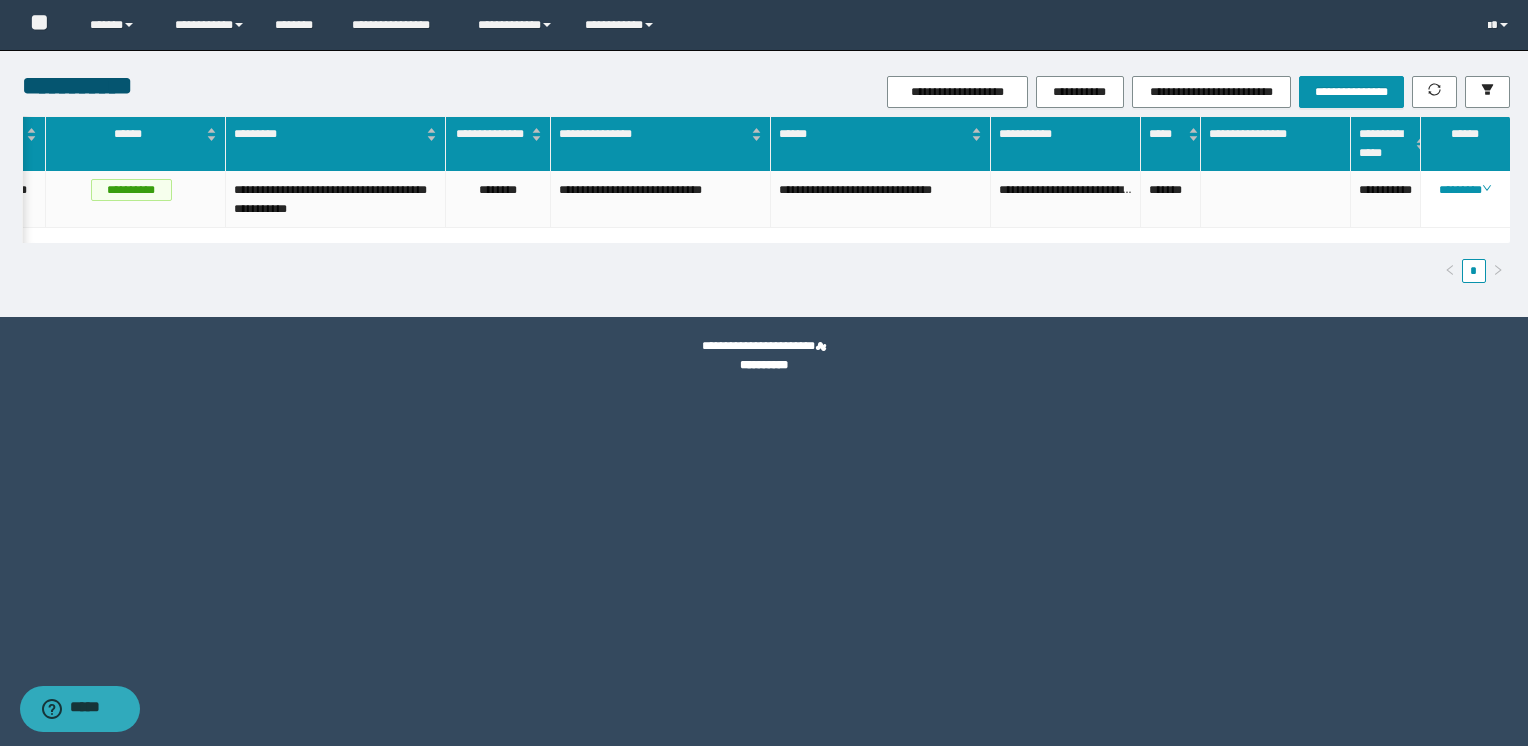 click on "**********" at bounding box center (764, 356) 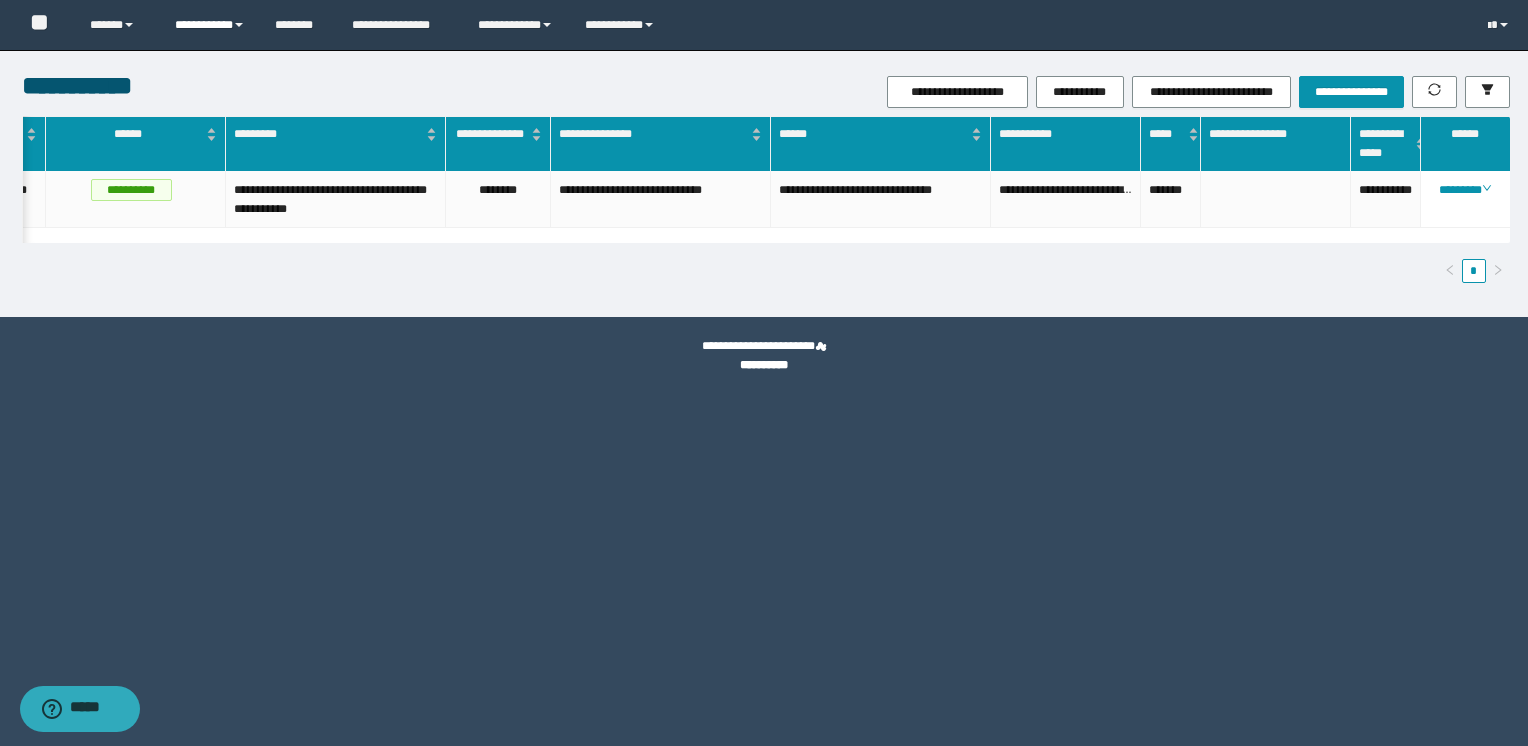 click on "**********" at bounding box center (210, 25) 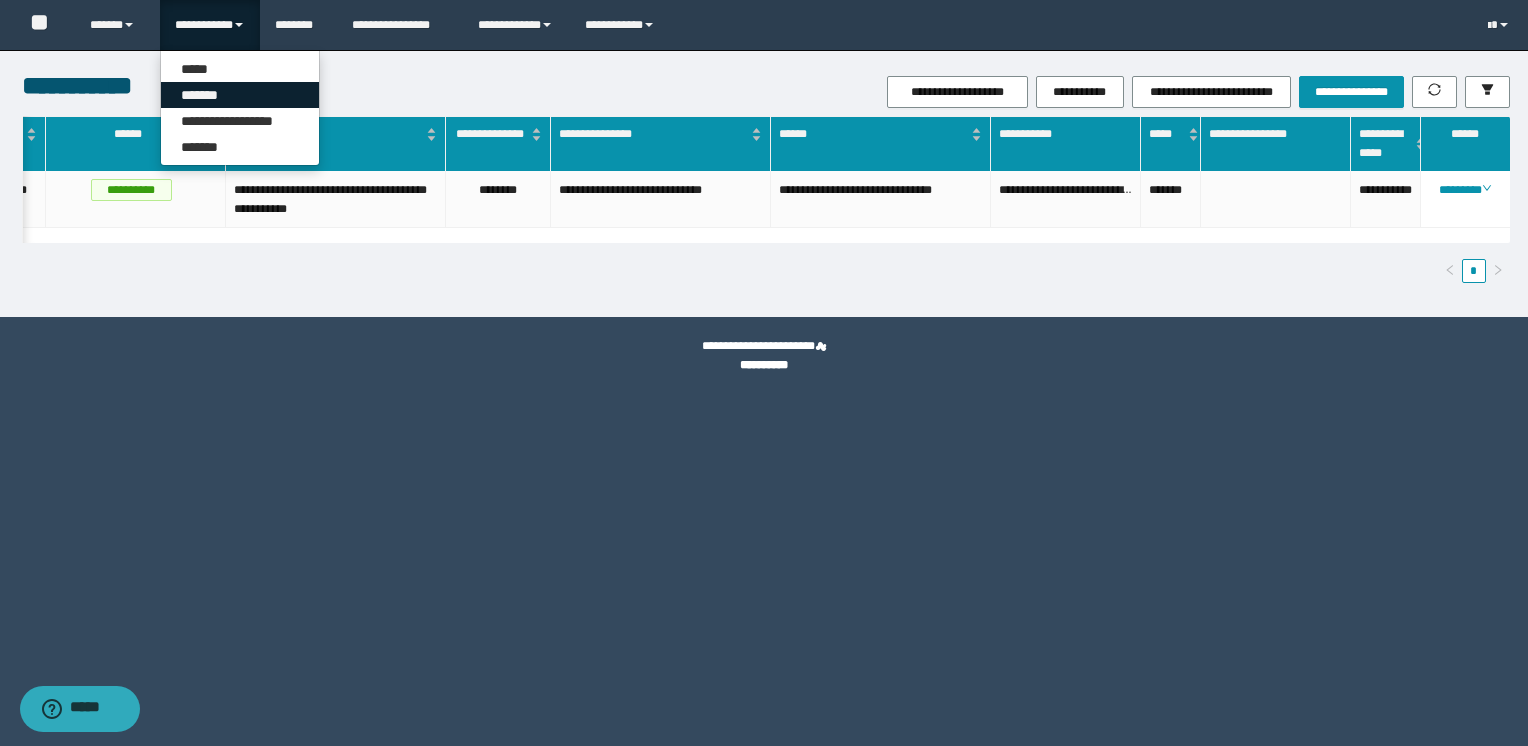click on "*******" at bounding box center (240, 95) 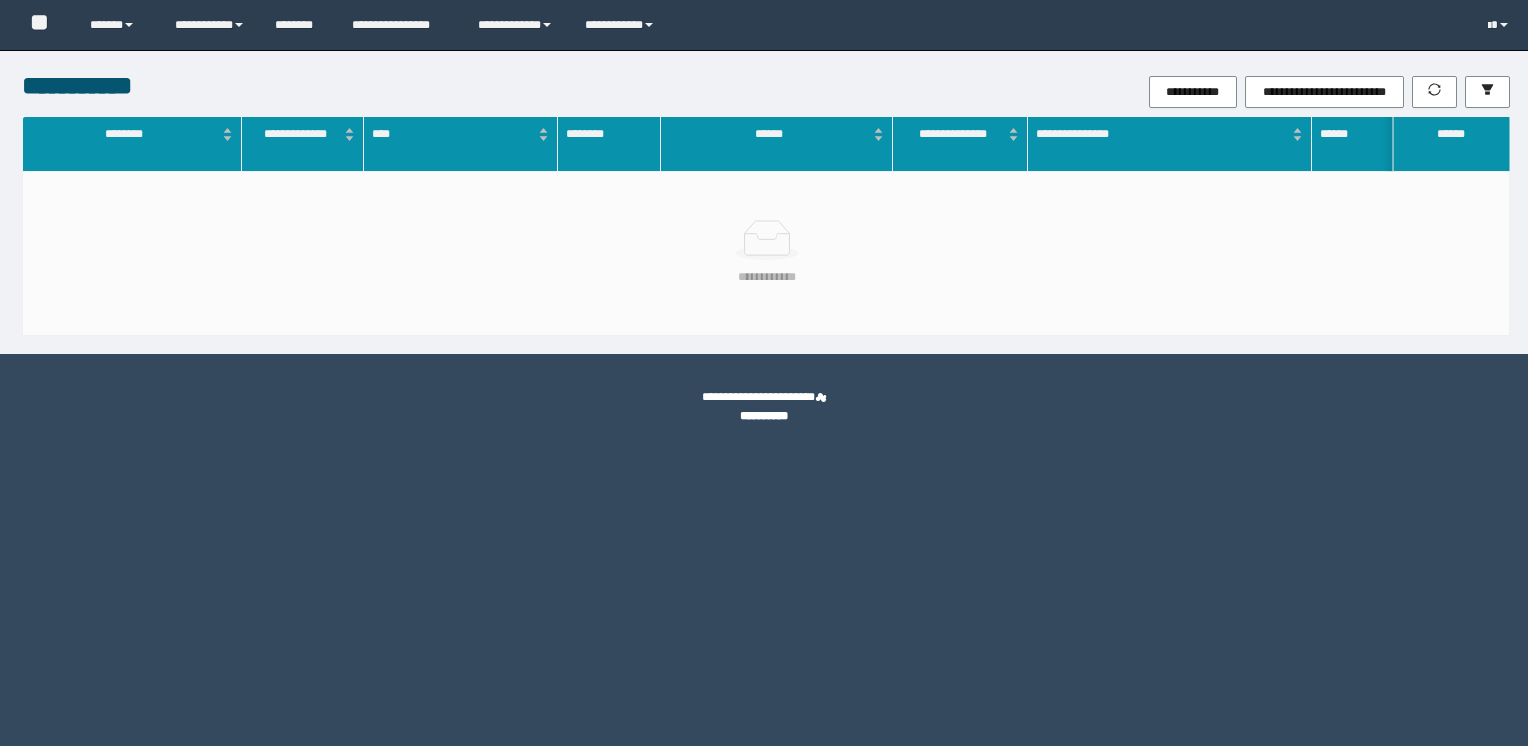 scroll, scrollTop: 0, scrollLeft: 0, axis: both 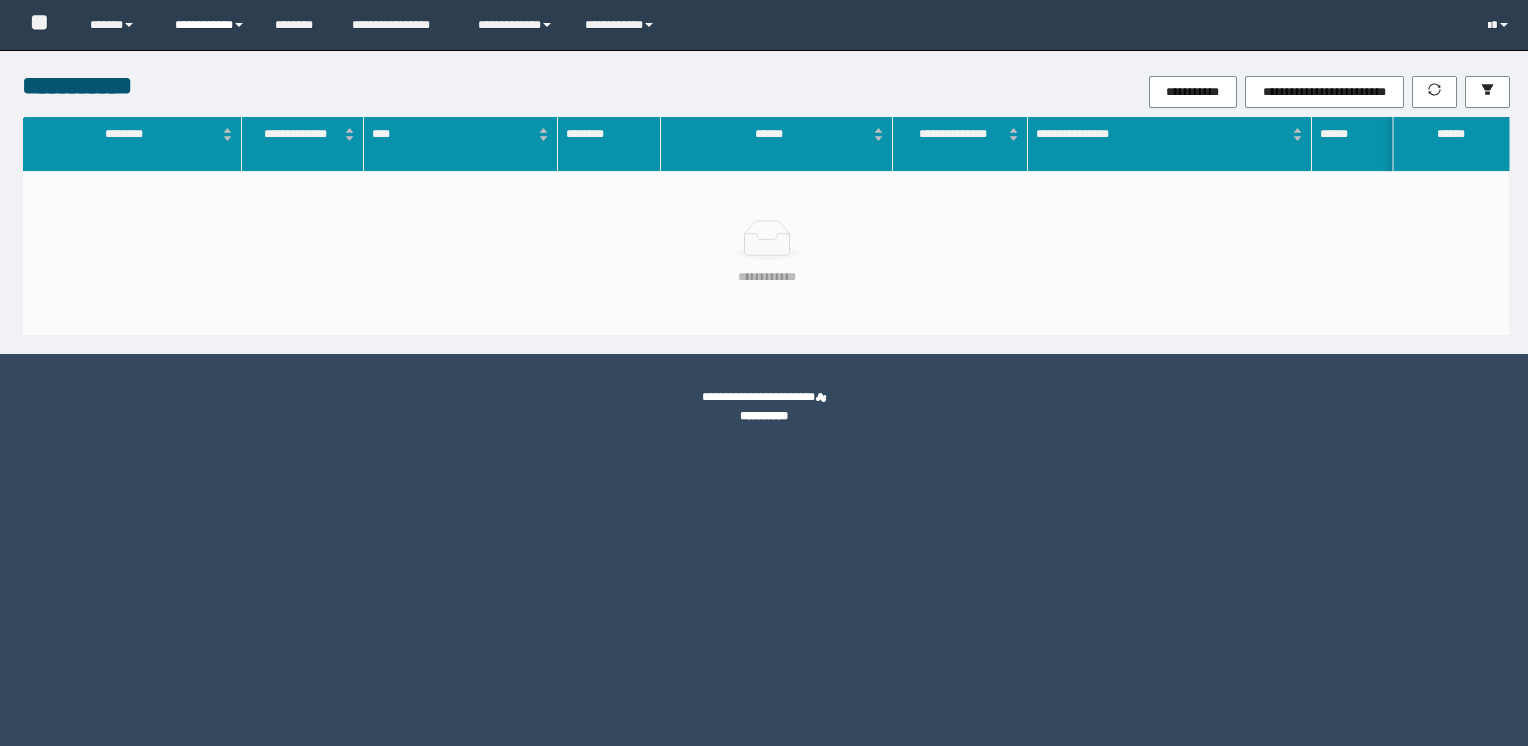 click on "**********" at bounding box center (210, 25) 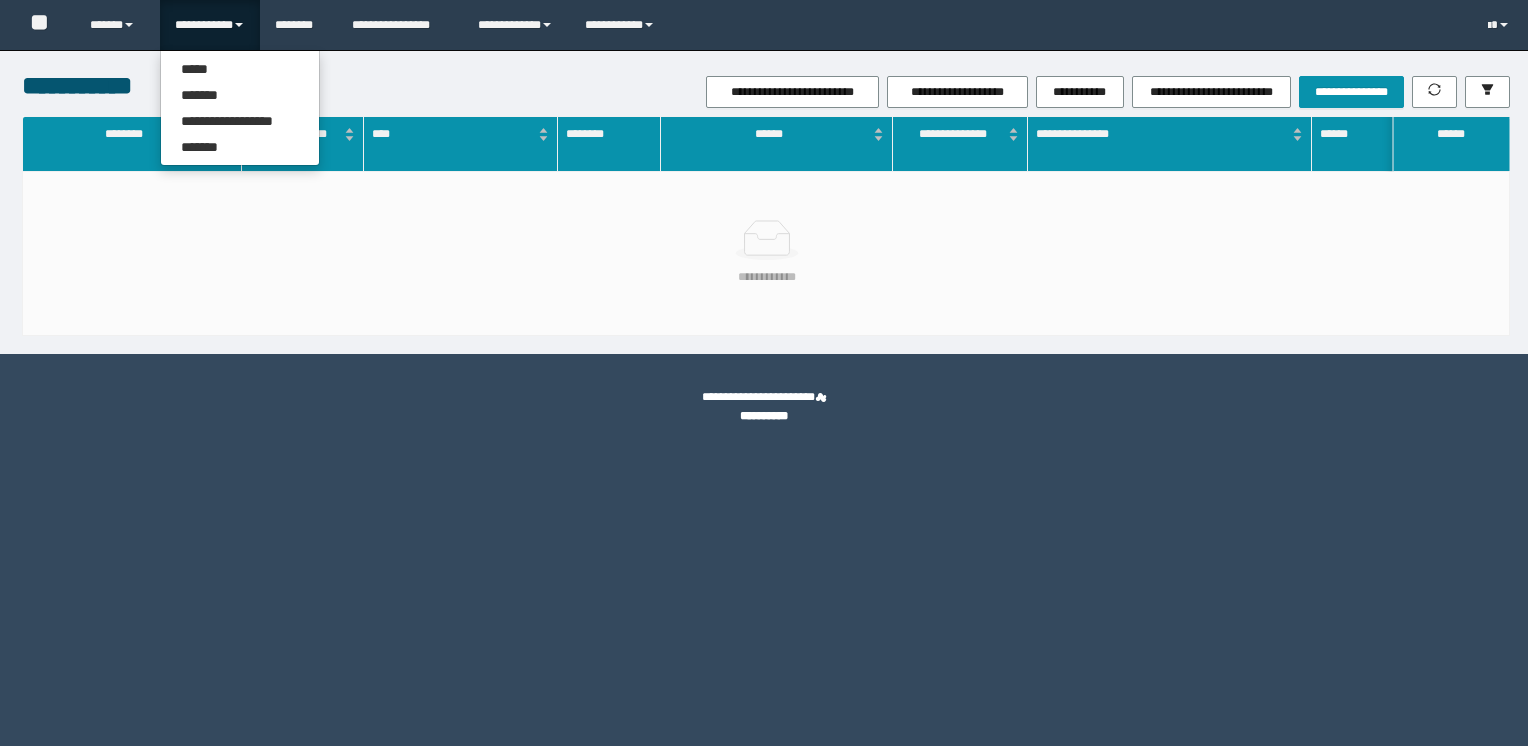scroll, scrollTop: 0, scrollLeft: 0, axis: both 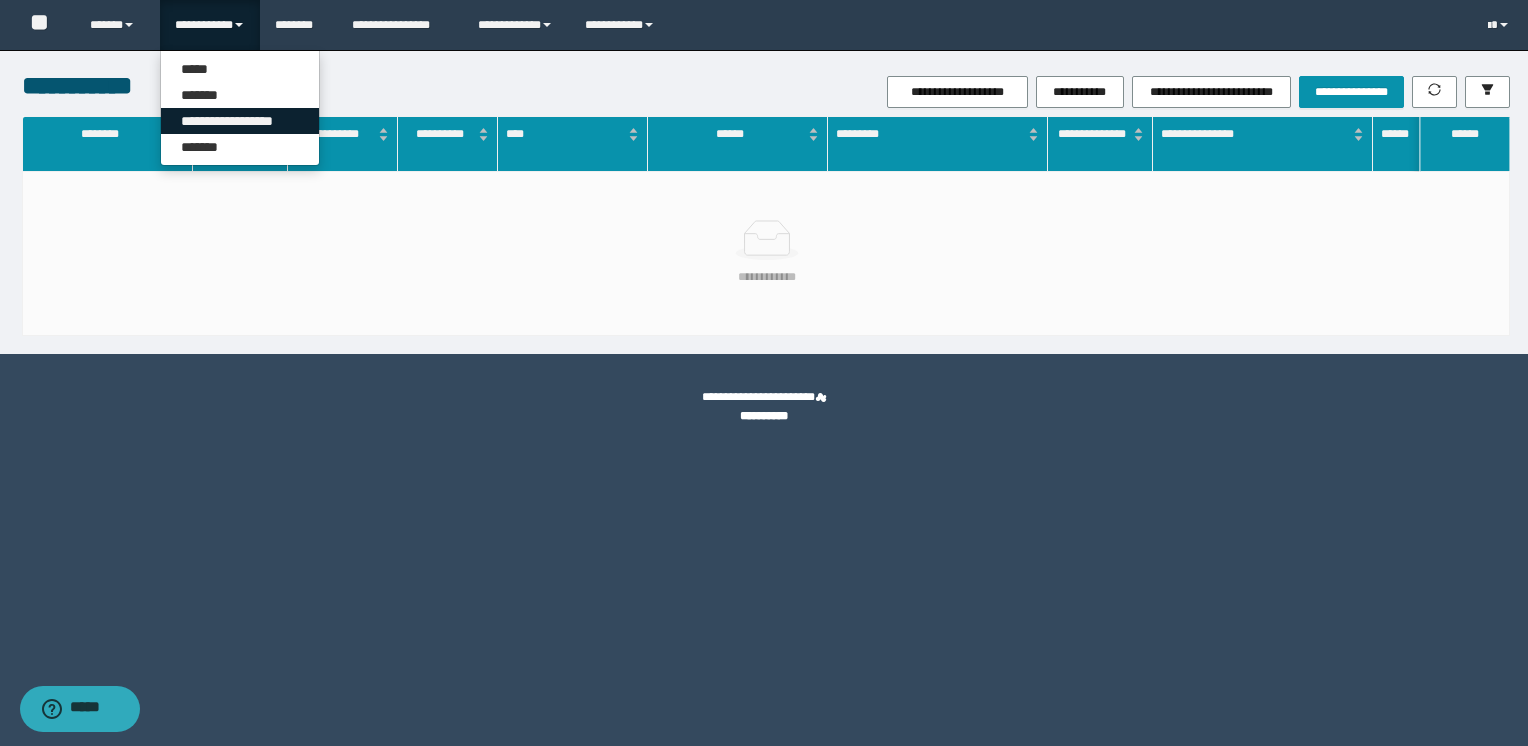 click on "**********" at bounding box center [240, 121] 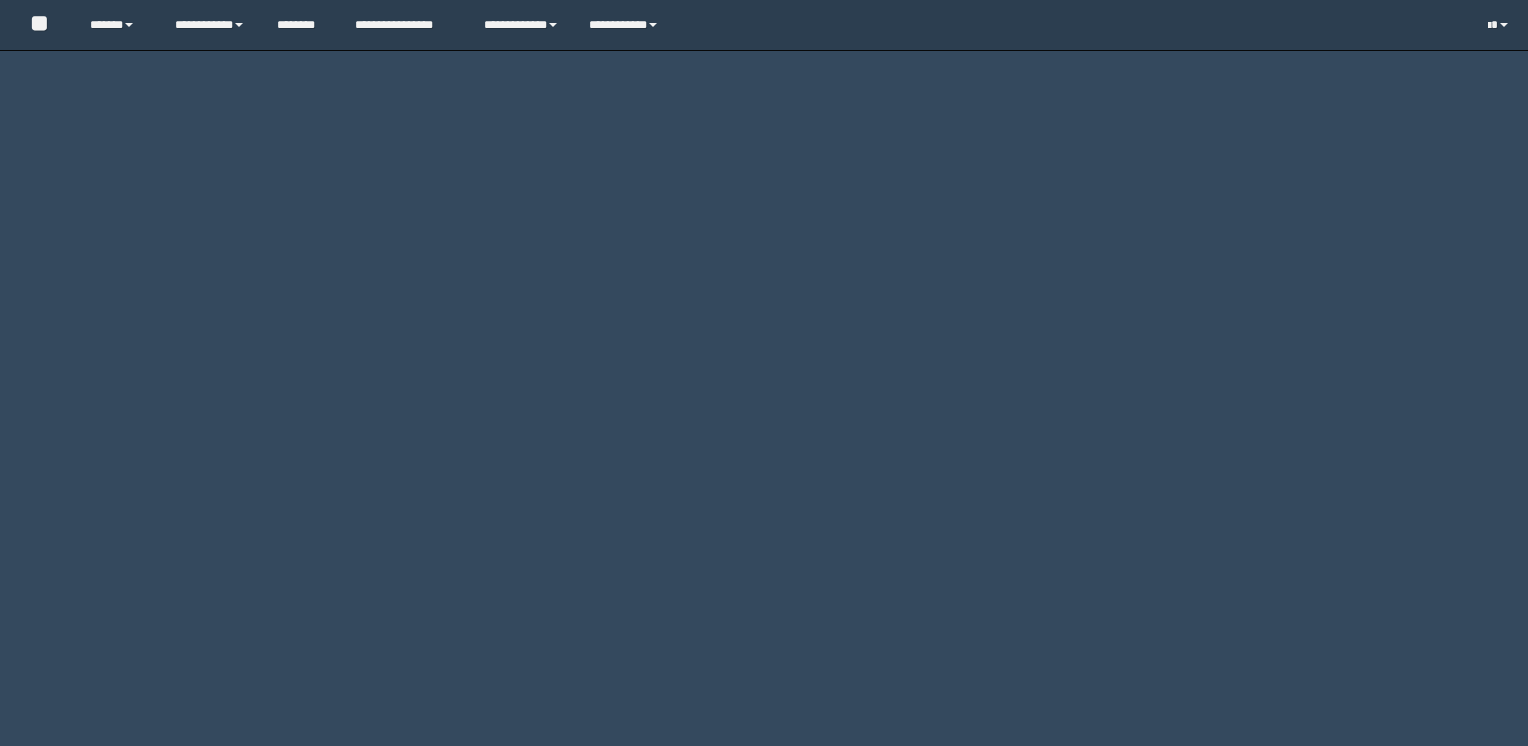 scroll, scrollTop: 0, scrollLeft: 0, axis: both 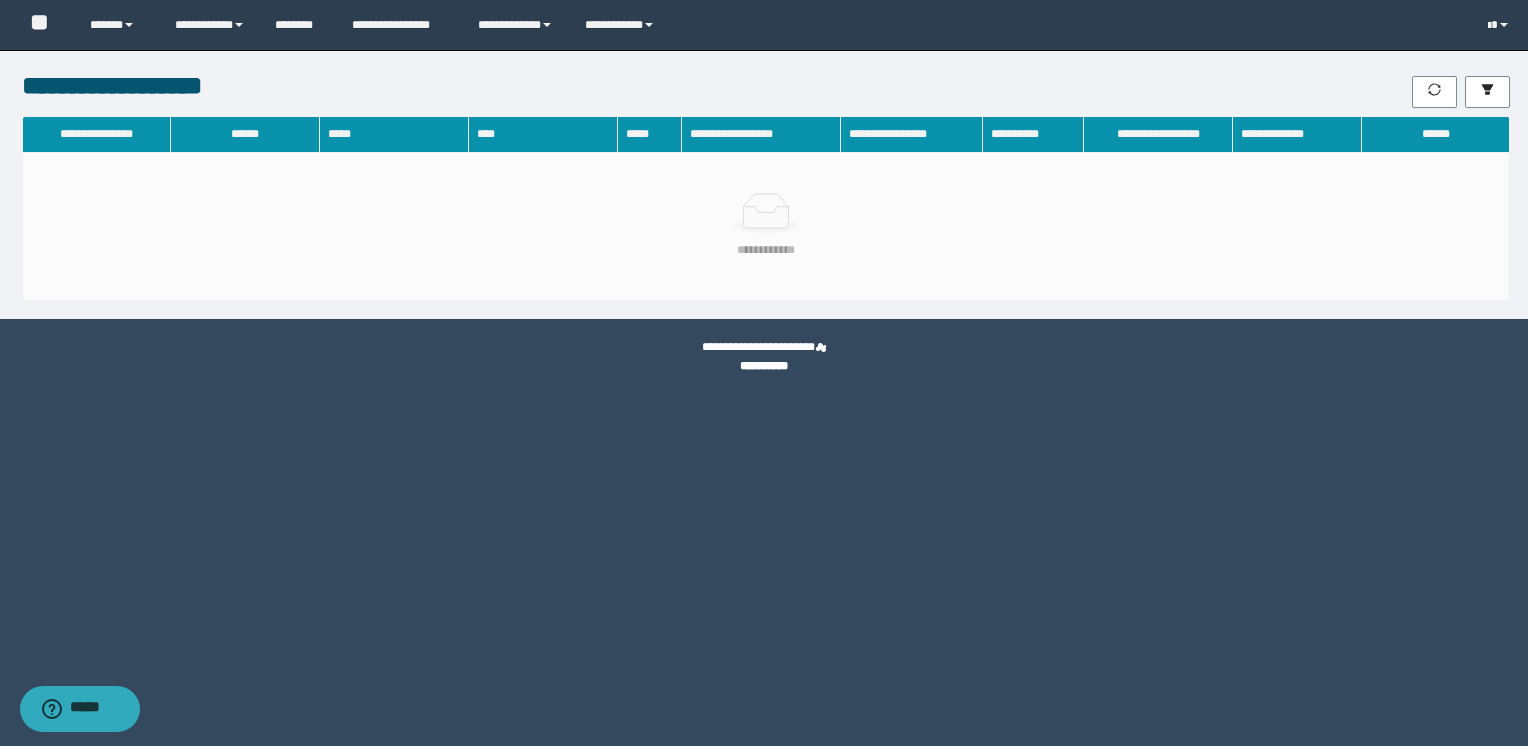 click on "**********" at bounding box center [97, 135] 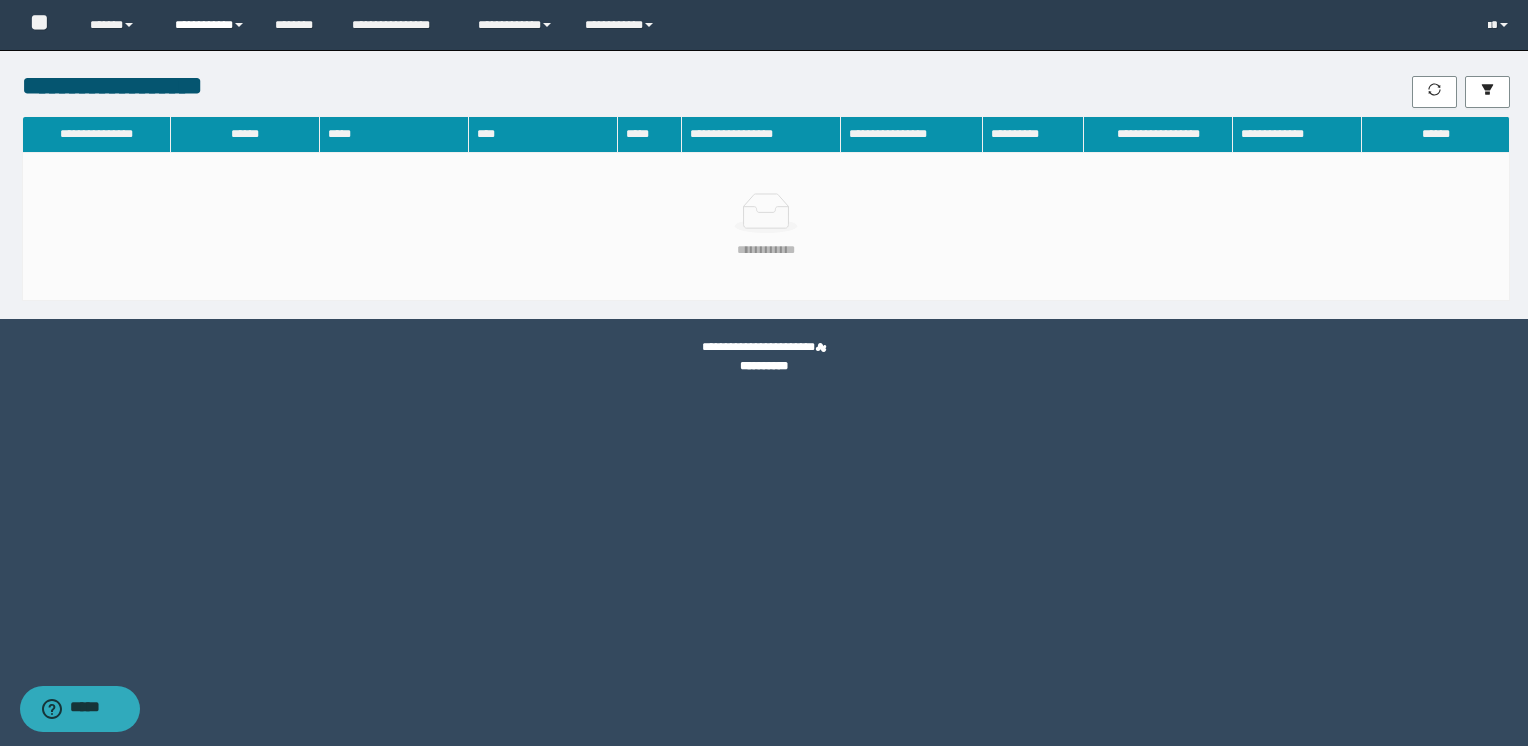 click on "**********" at bounding box center [210, 25] 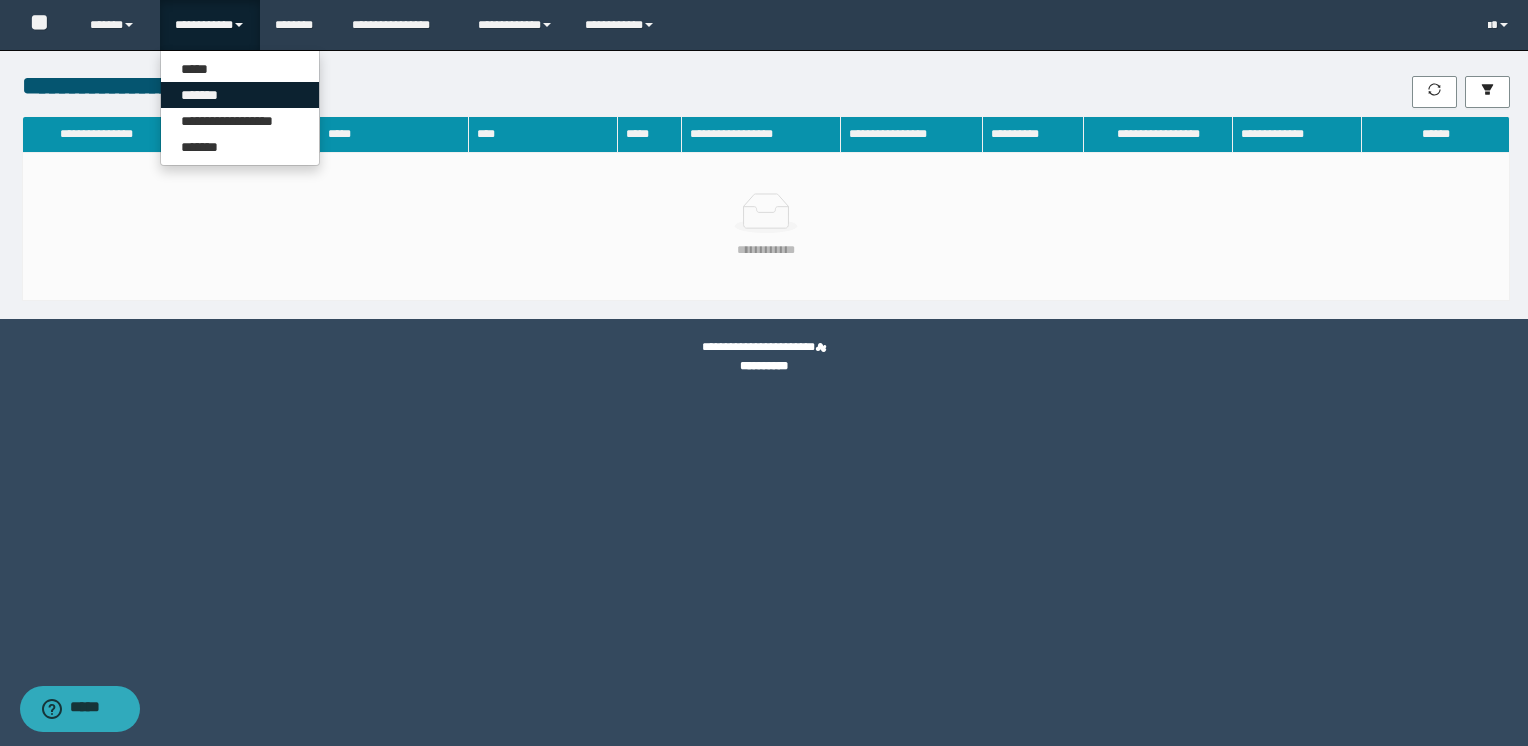 click on "*******" at bounding box center [240, 95] 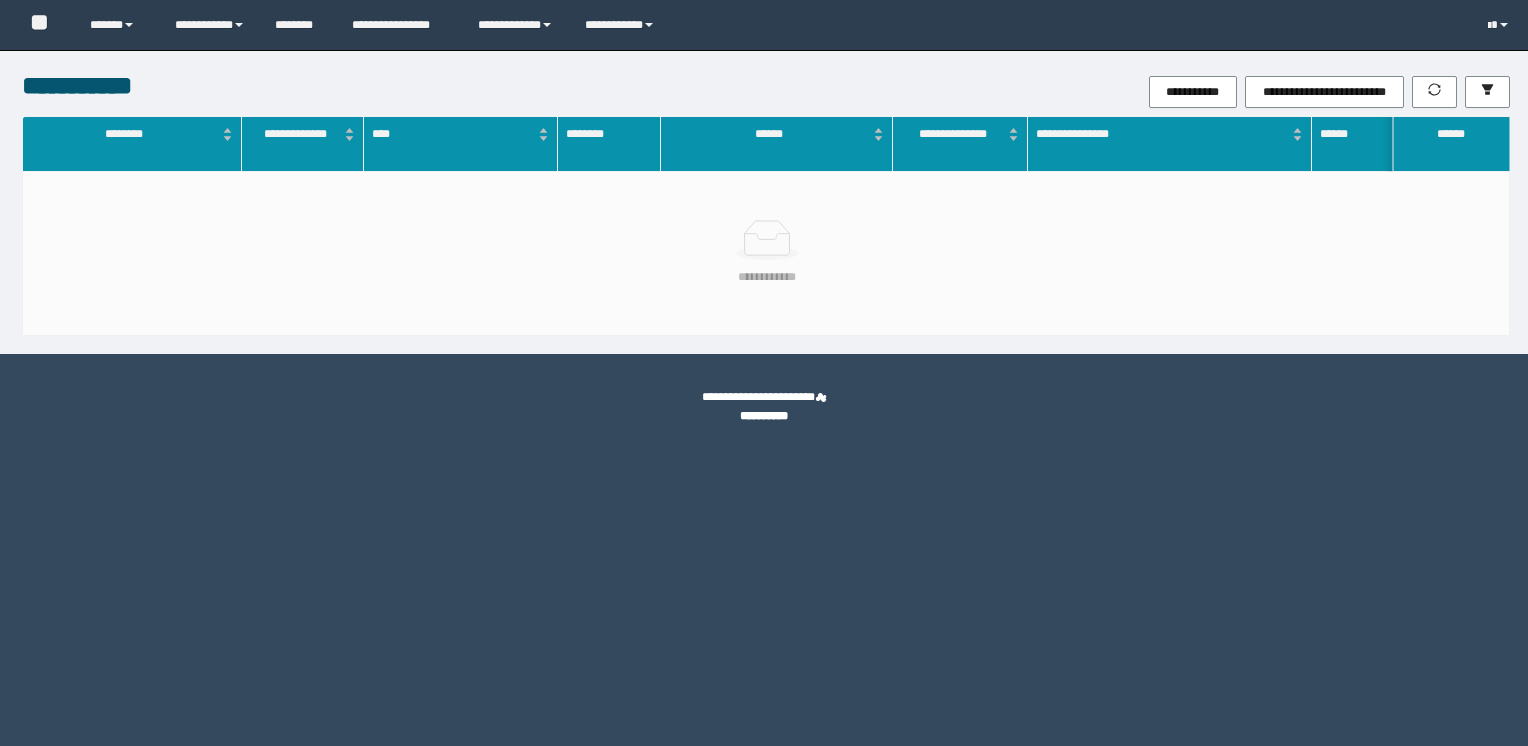 scroll, scrollTop: 0, scrollLeft: 0, axis: both 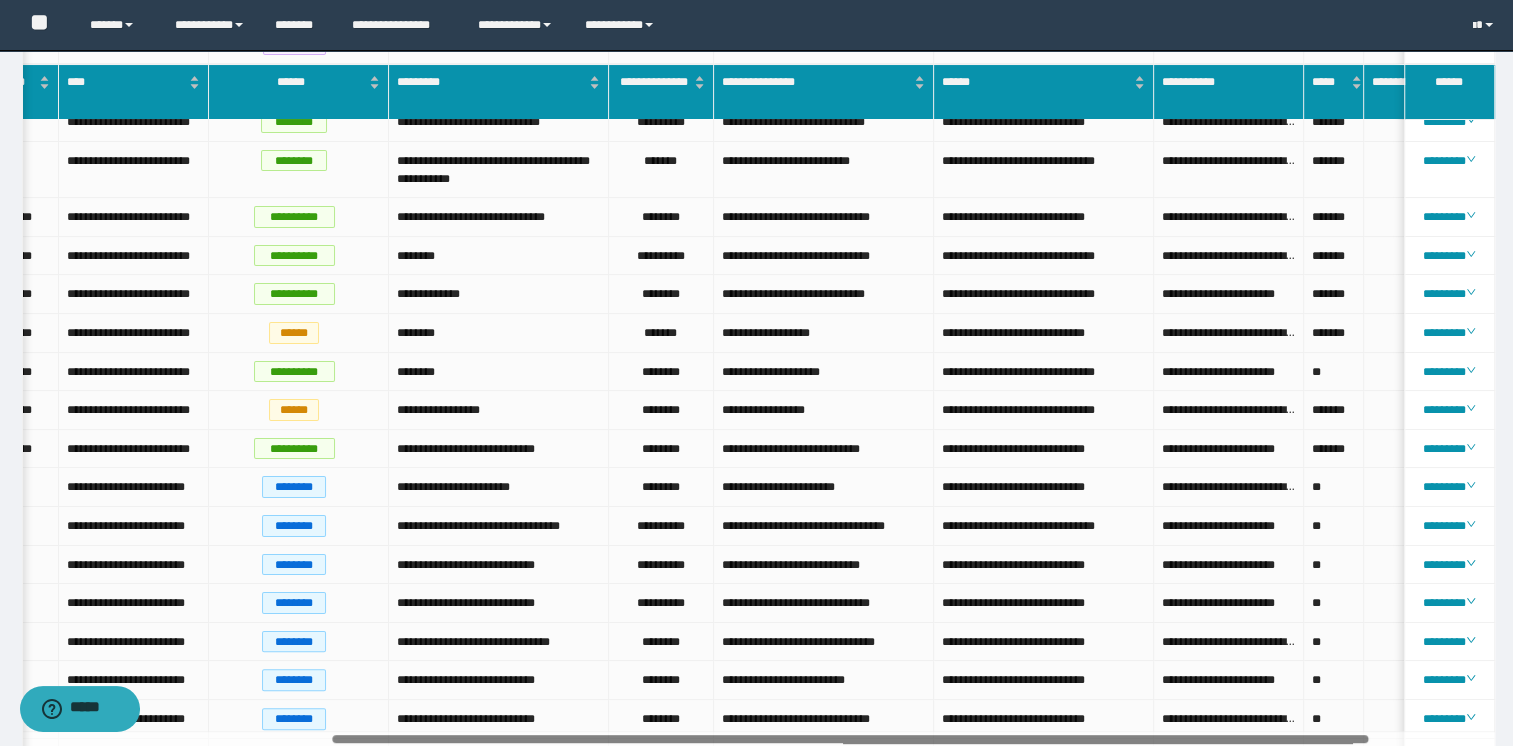 drag, startPoint x: 919, startPoint y: 738, endPoint x: 1292, endPoint y: 747, distance: 373.10855 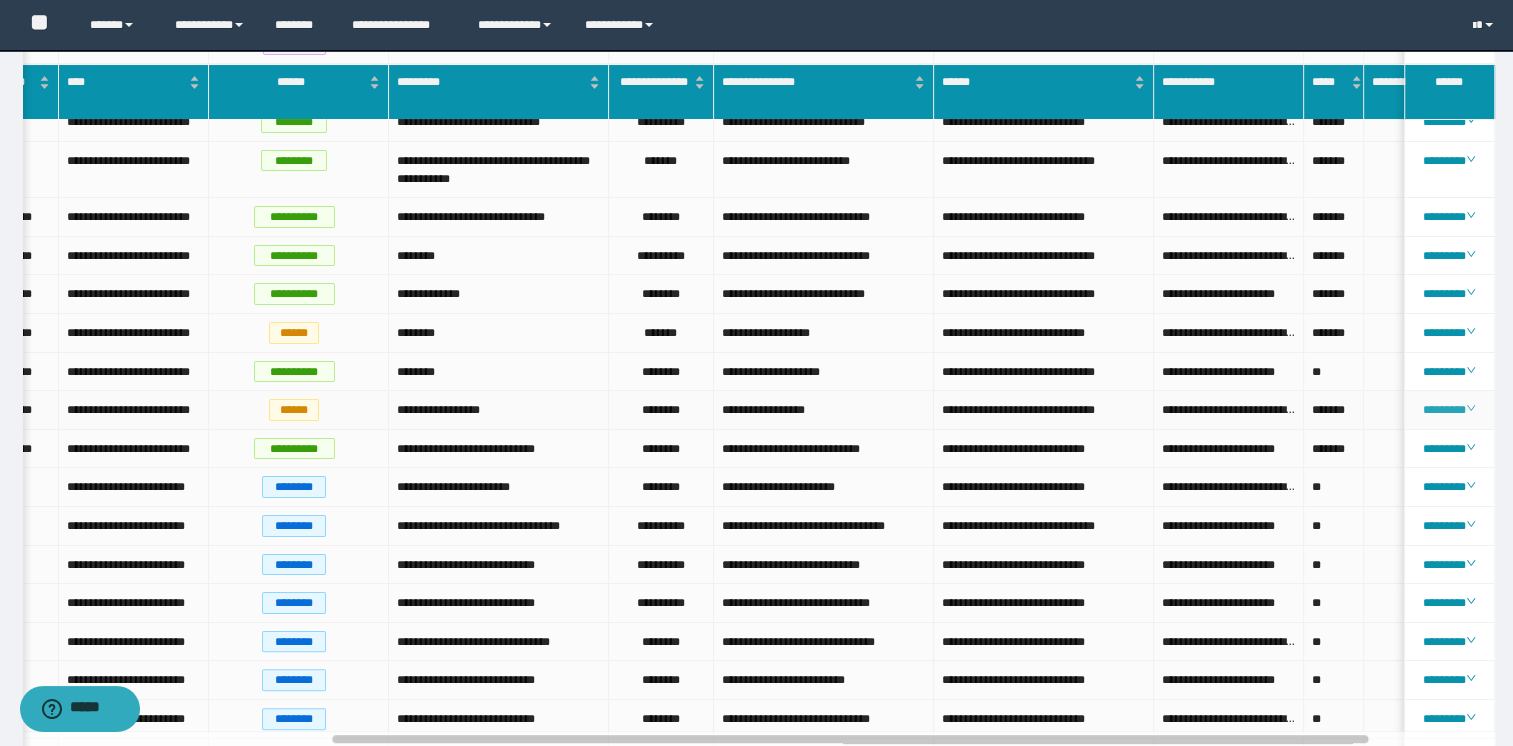 click 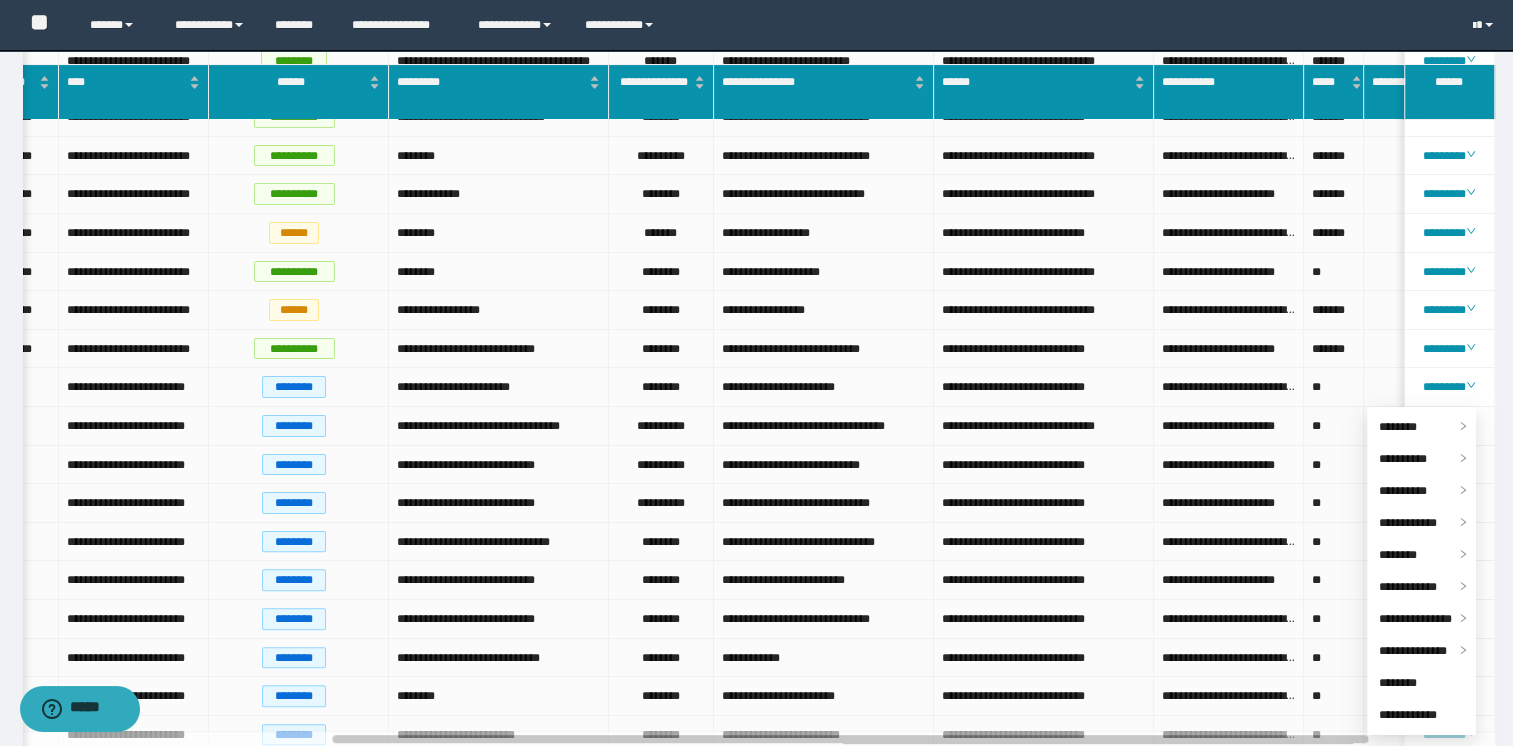 scroll, scrollTop: 0, scrollLeft: 0, axis: both 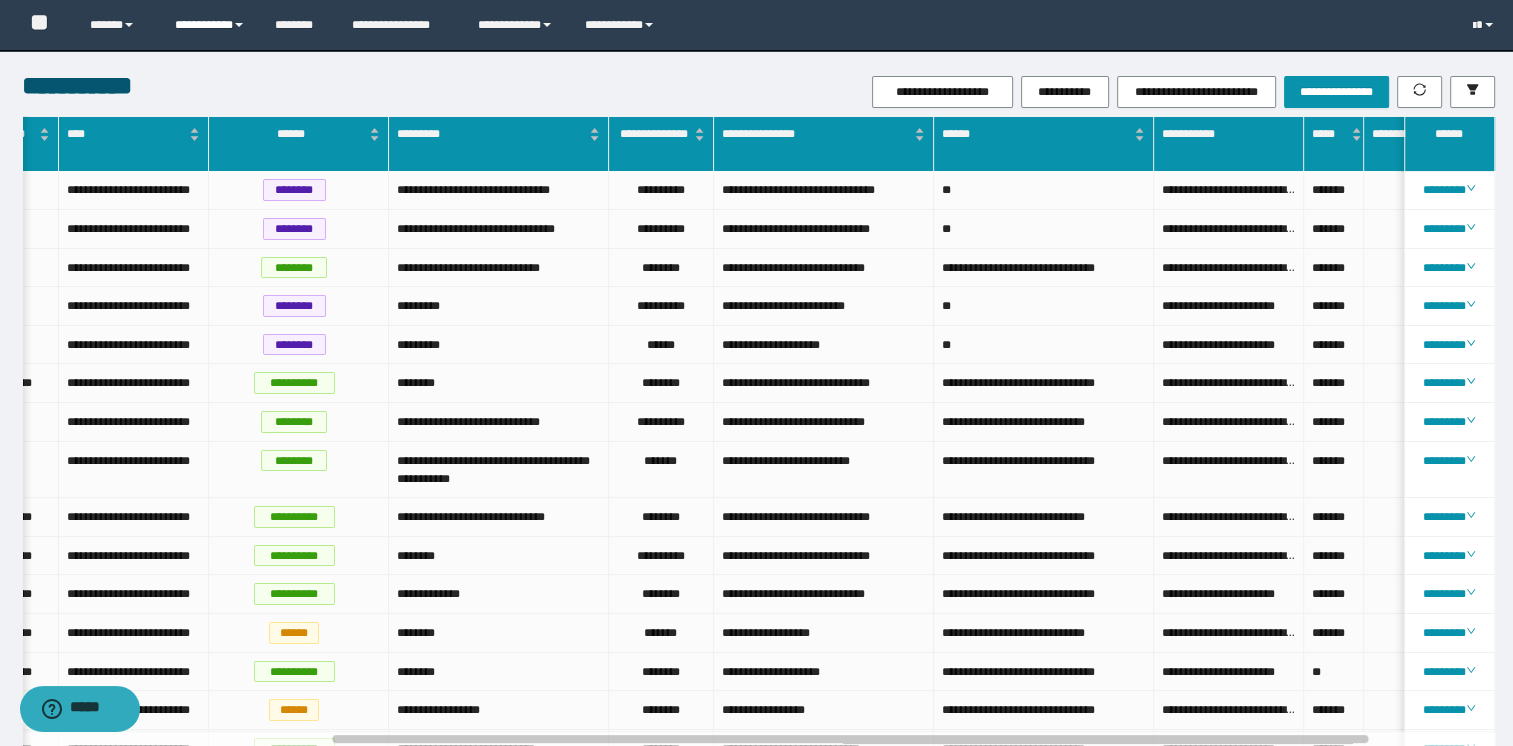 click on "**********" at bounding box center [210, 25] 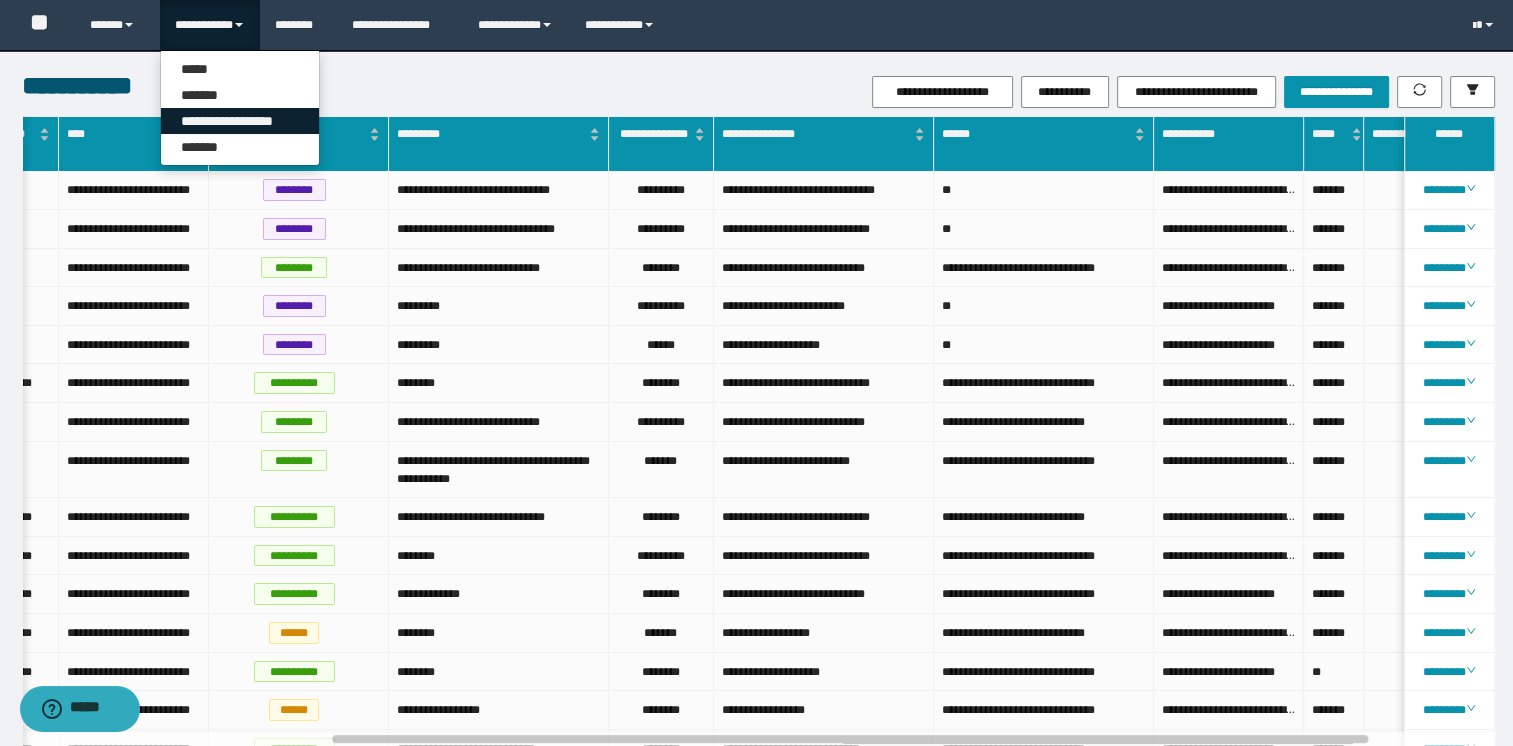 click on "**********" at bounding box center [240, 121] 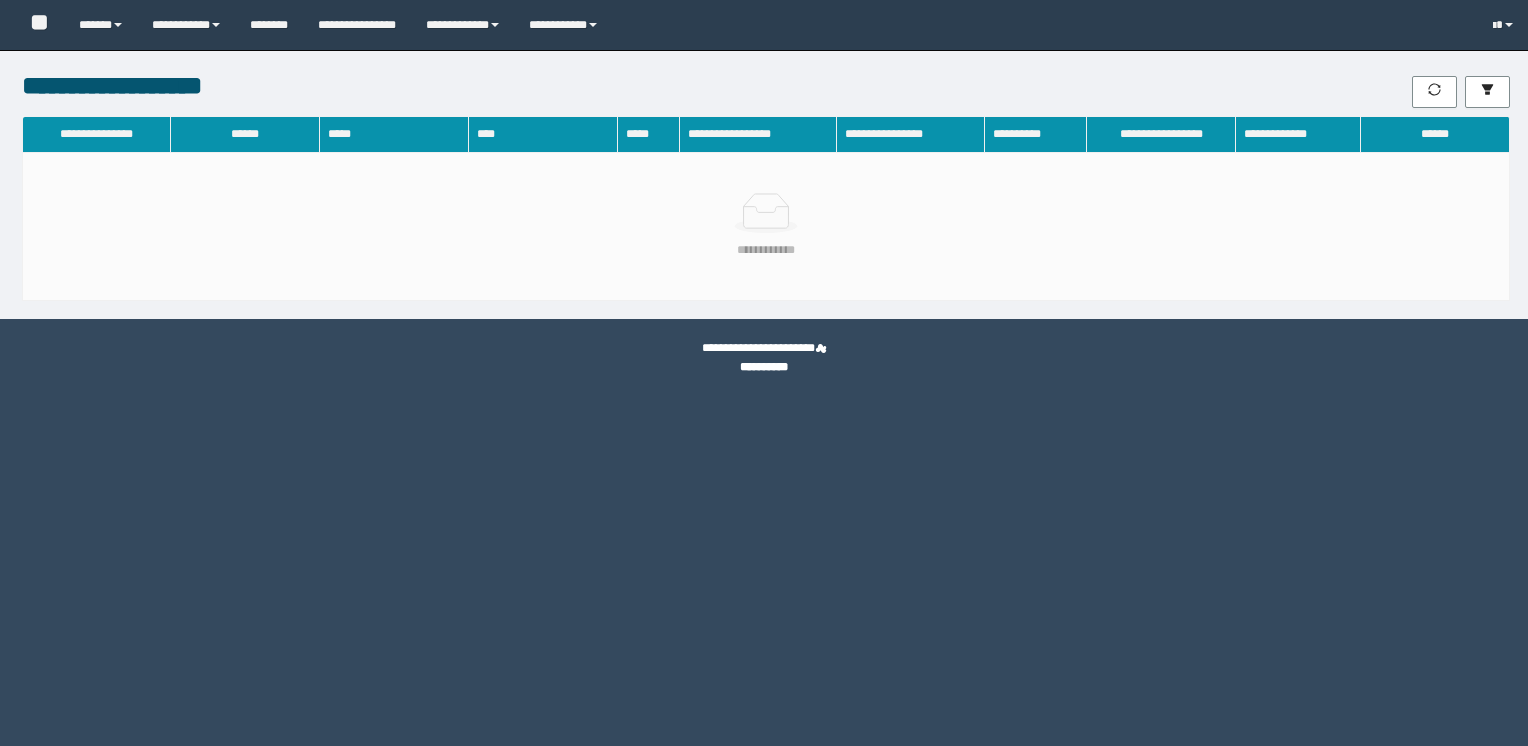scroll, scrollTop: 0, scrollLeft: 0, axis: both 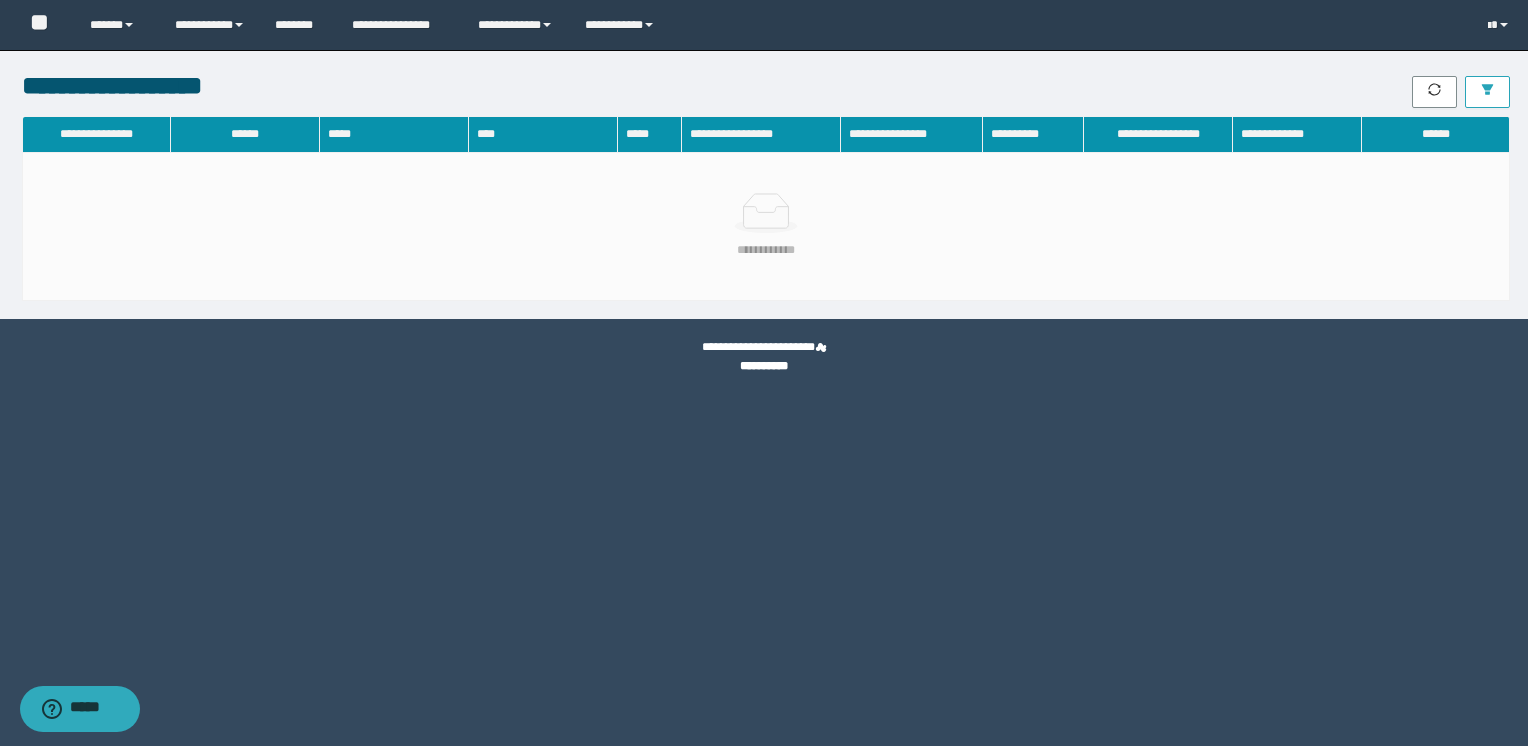 click 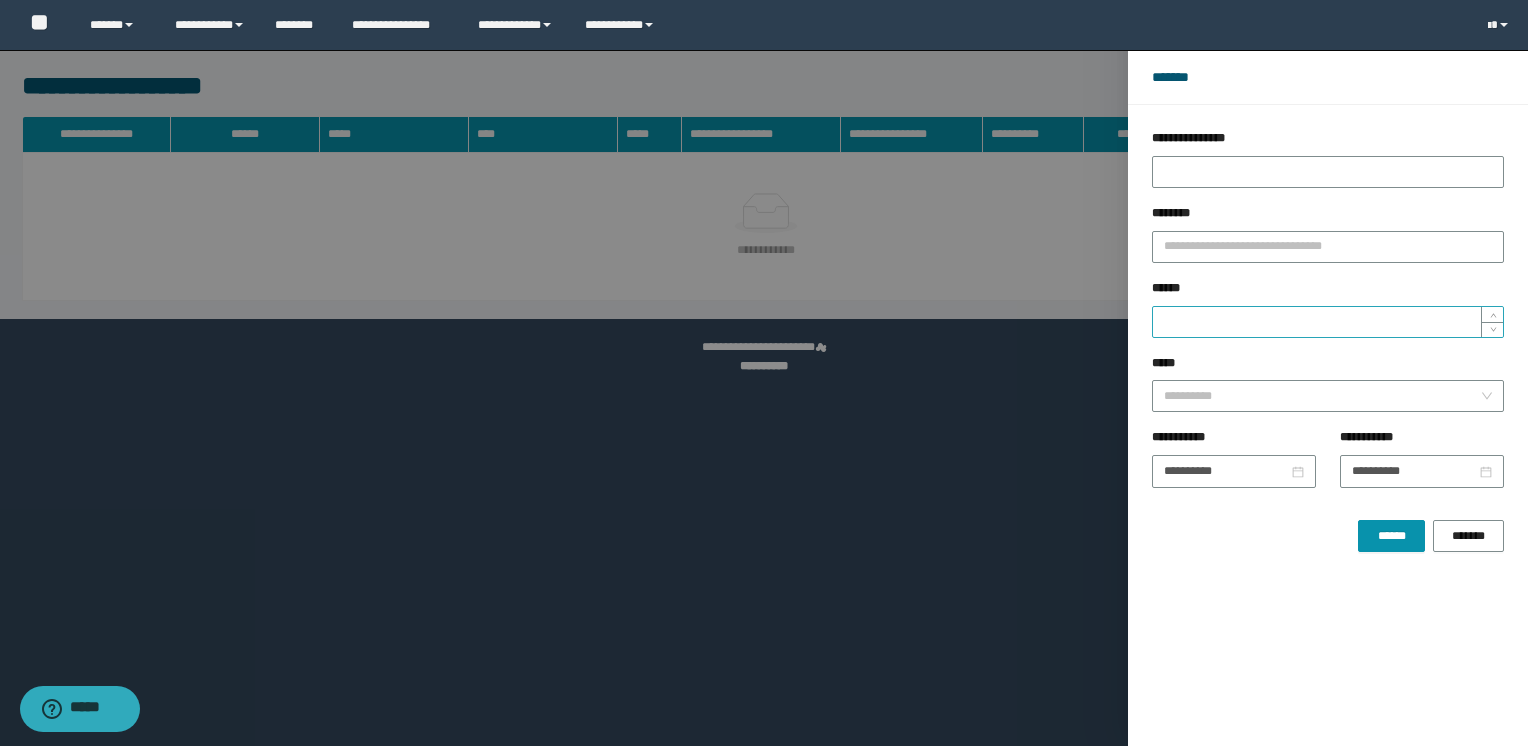 click on "******" at bounding box center (1328, 322) 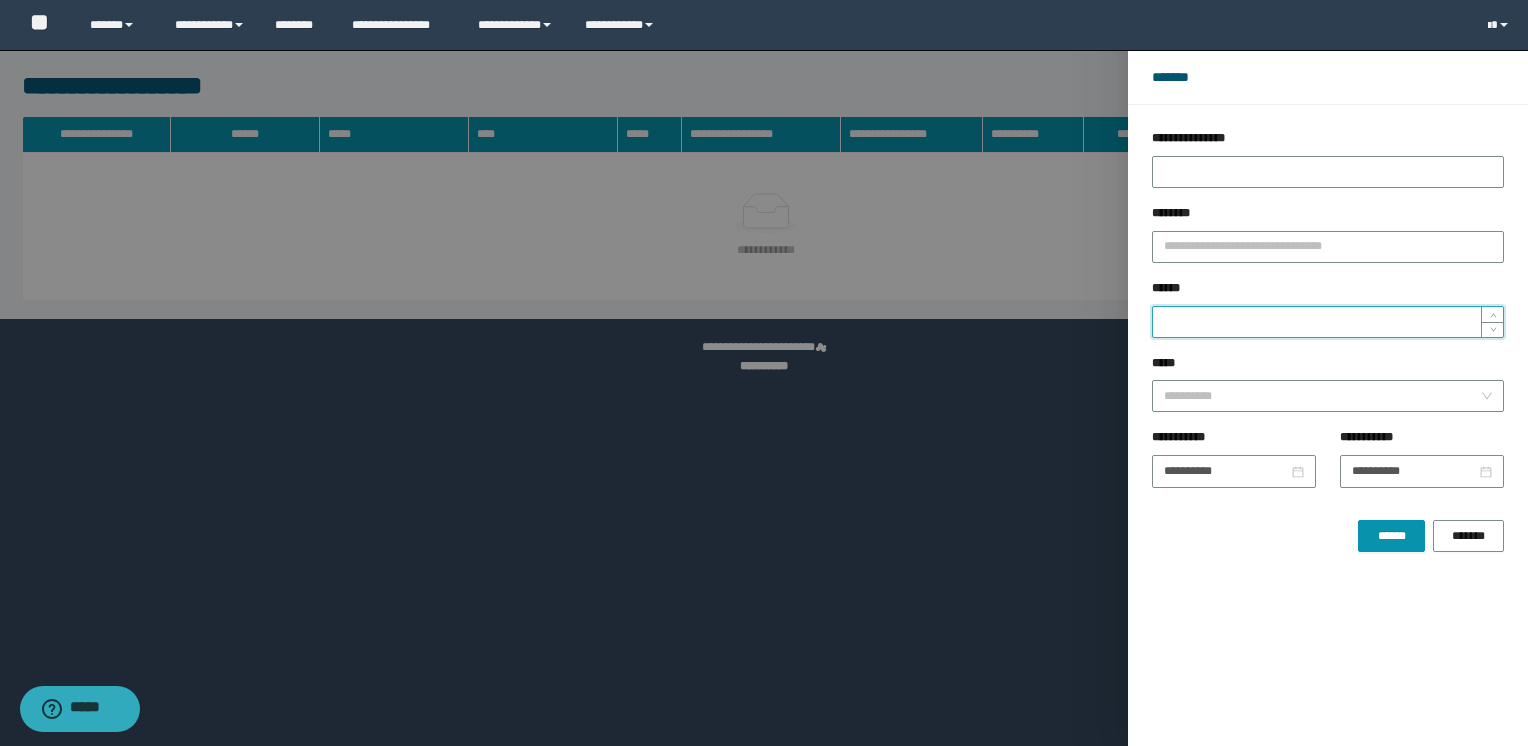 click at bounding box center (764, 373) 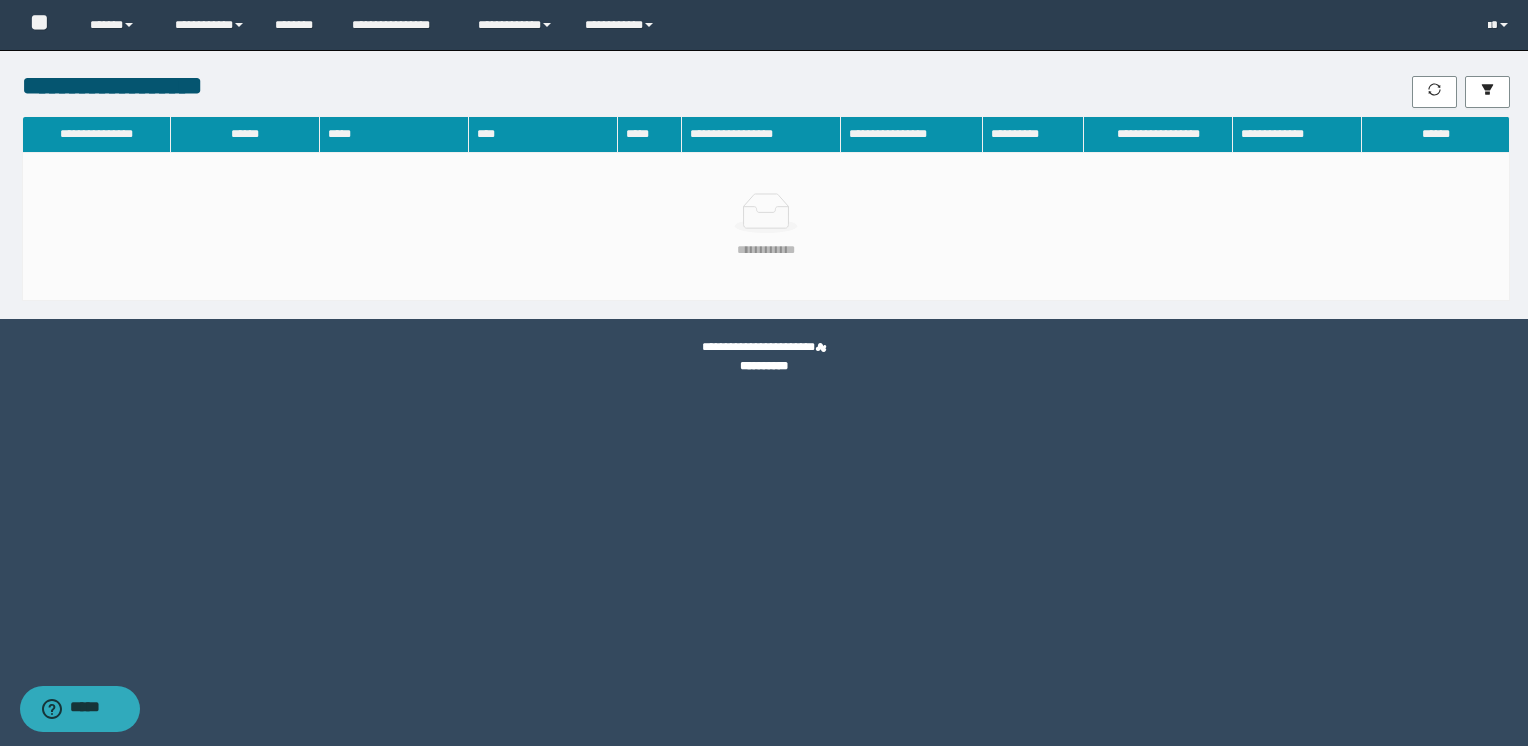 click on "******" at bounding box center (1436, 135) 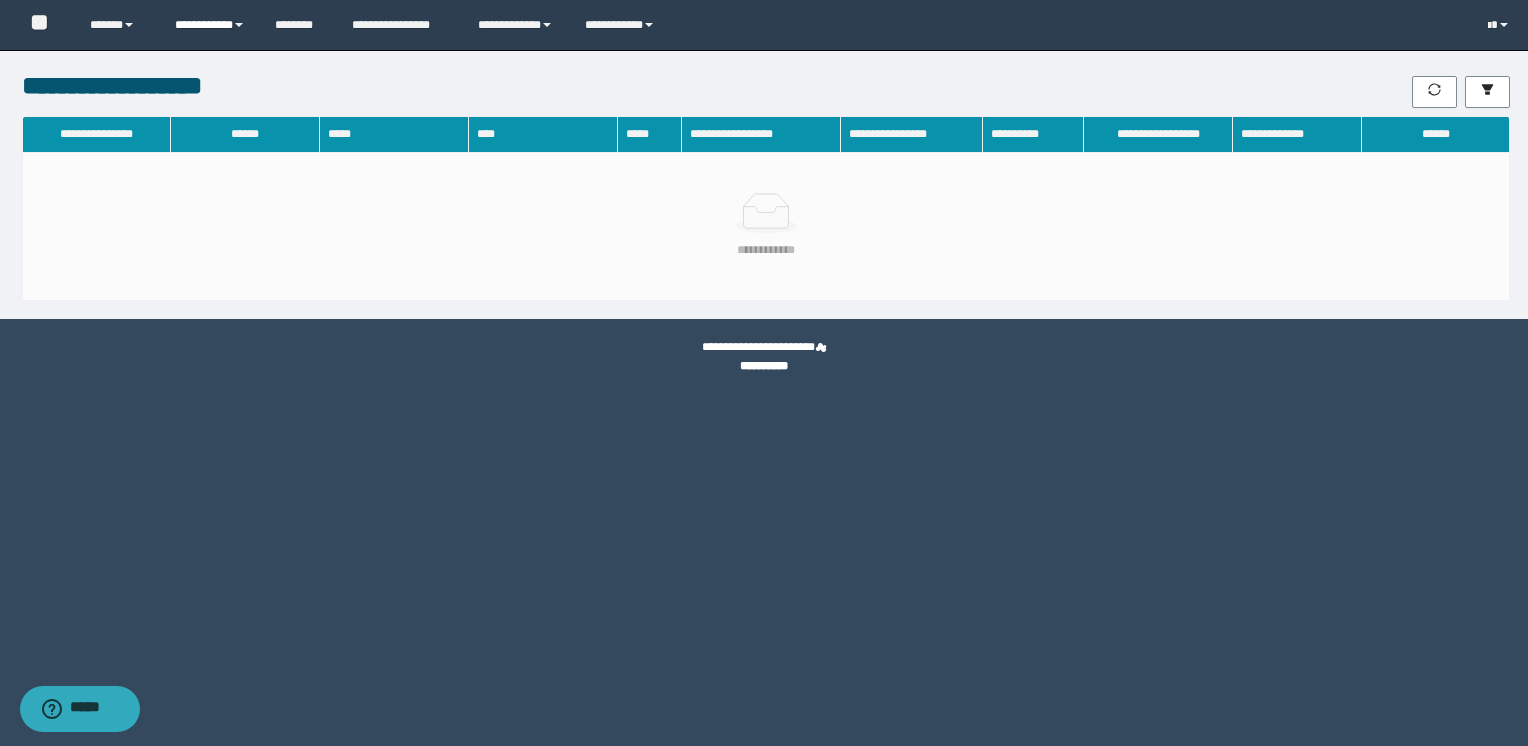click on "**********" at bounding box center [210, 25] 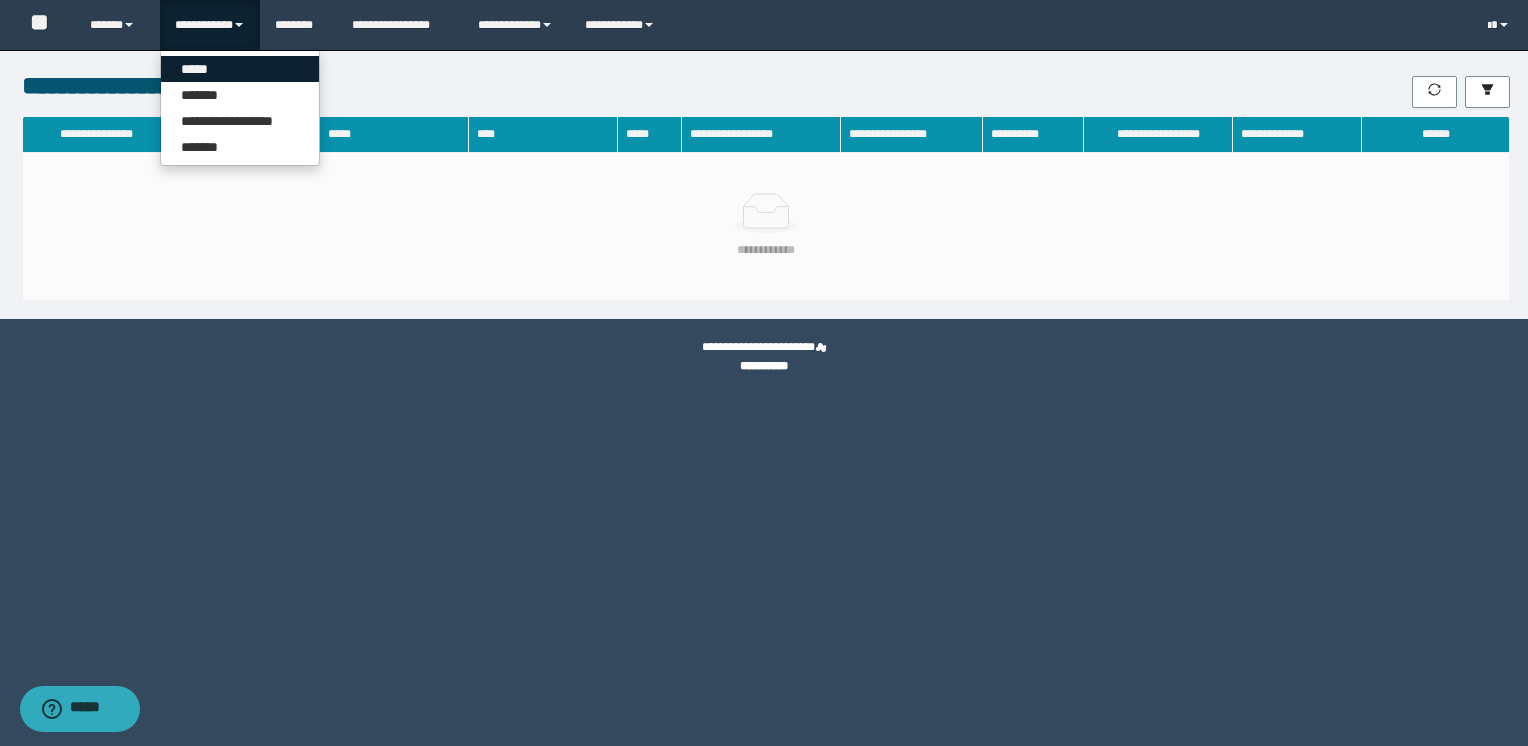click on "*****" at bounding box center (240, 69) 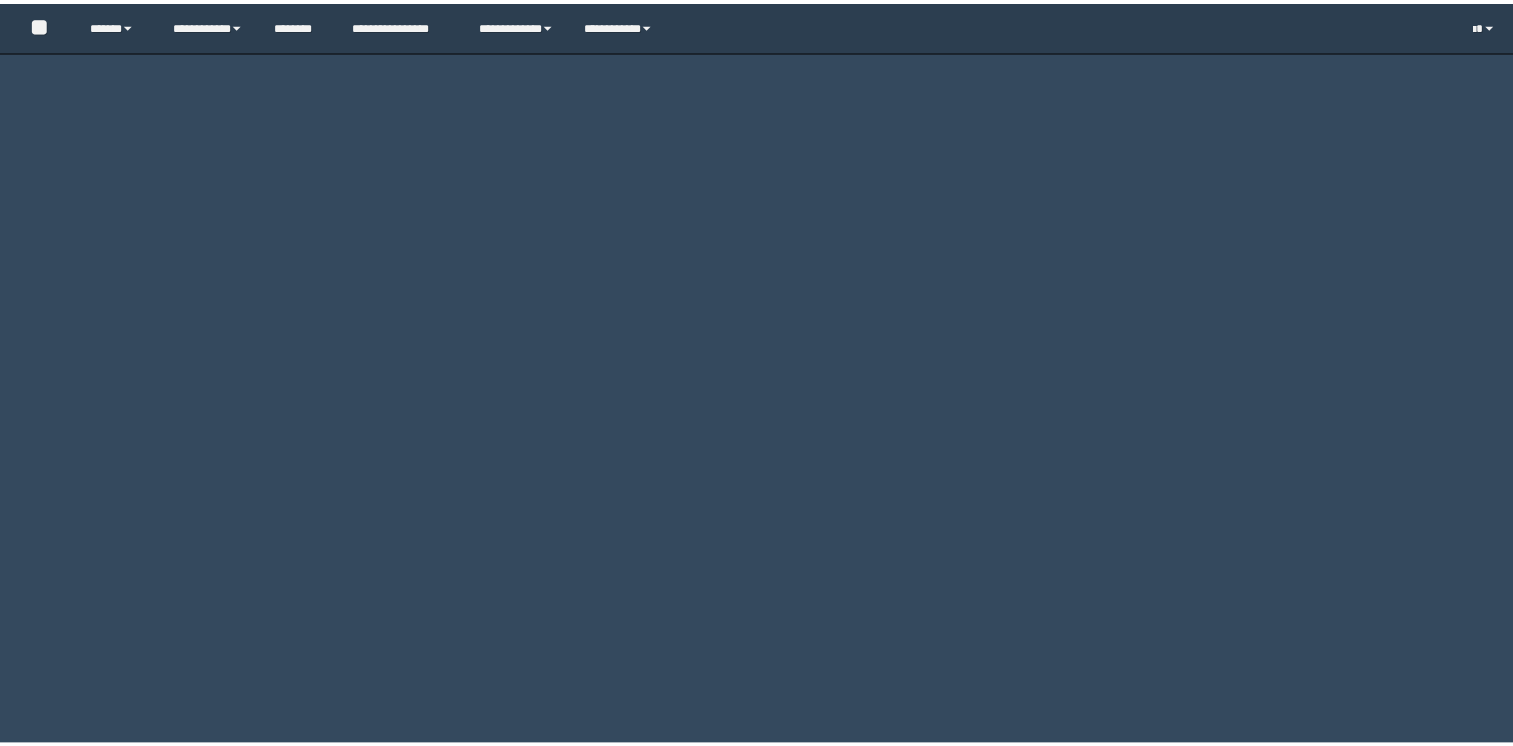 scroll, scrollTop: 0, scrollLeft: 0, axis: both 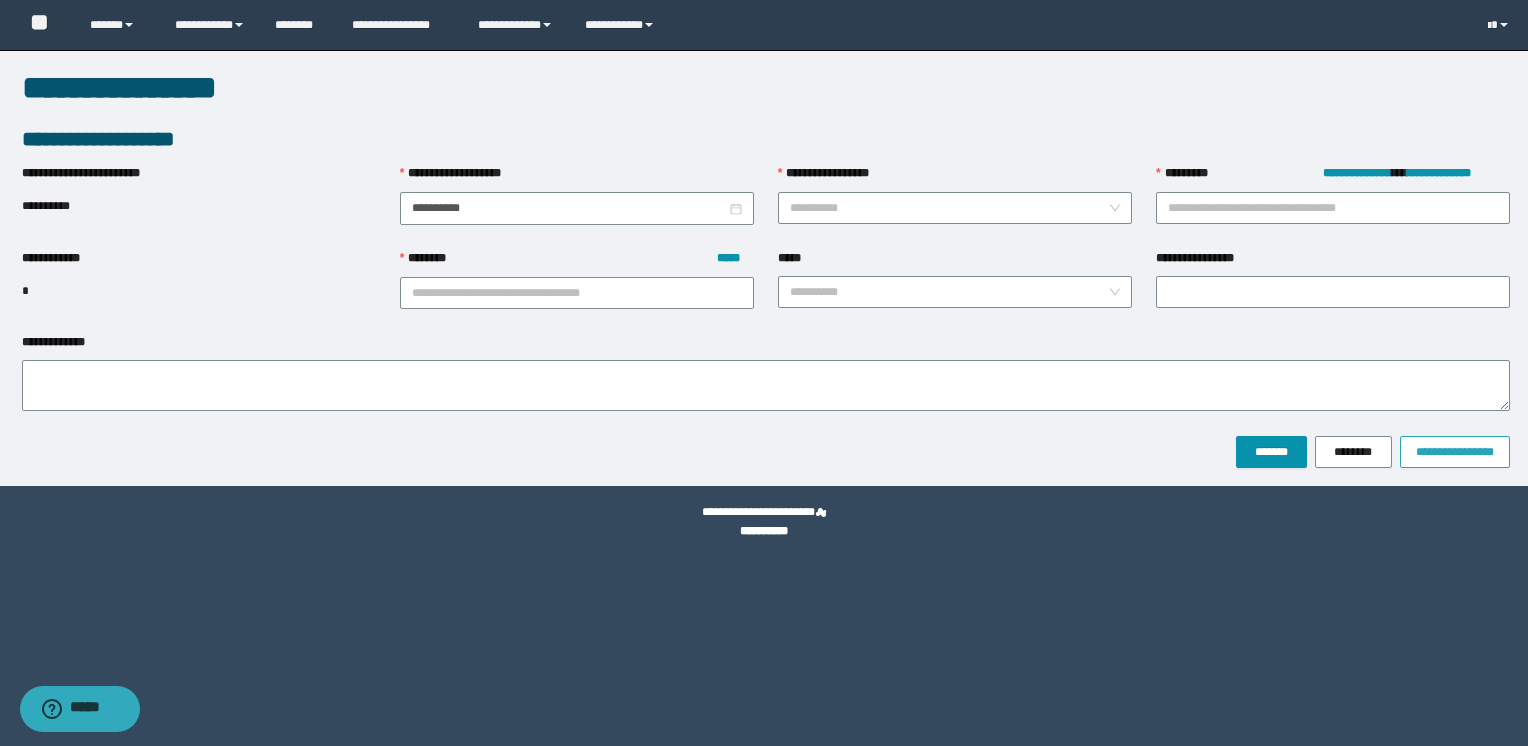 click on "**********" at bounding box center [1455, 452] 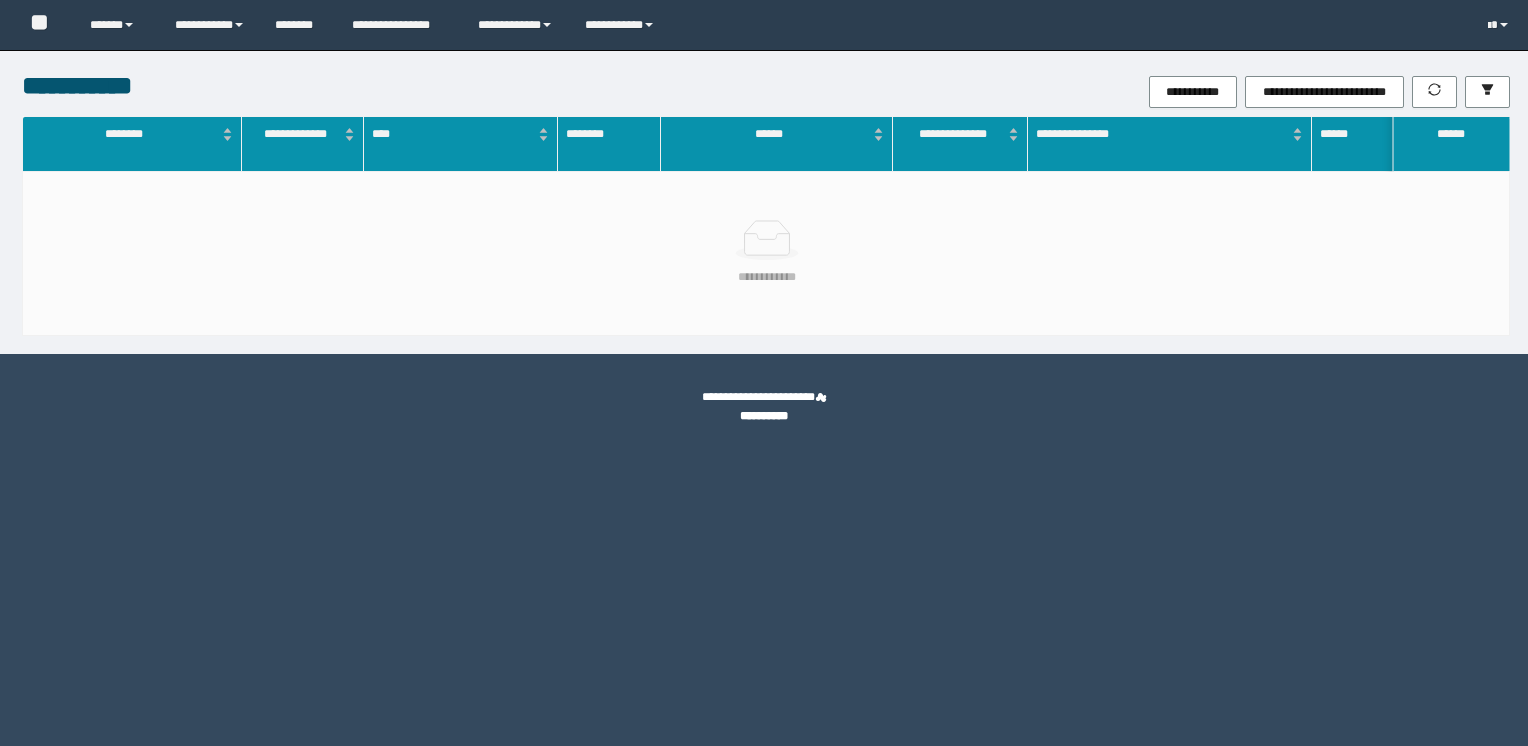 scroll, scrollTop: 0, scrollLeft: 0, axis: both 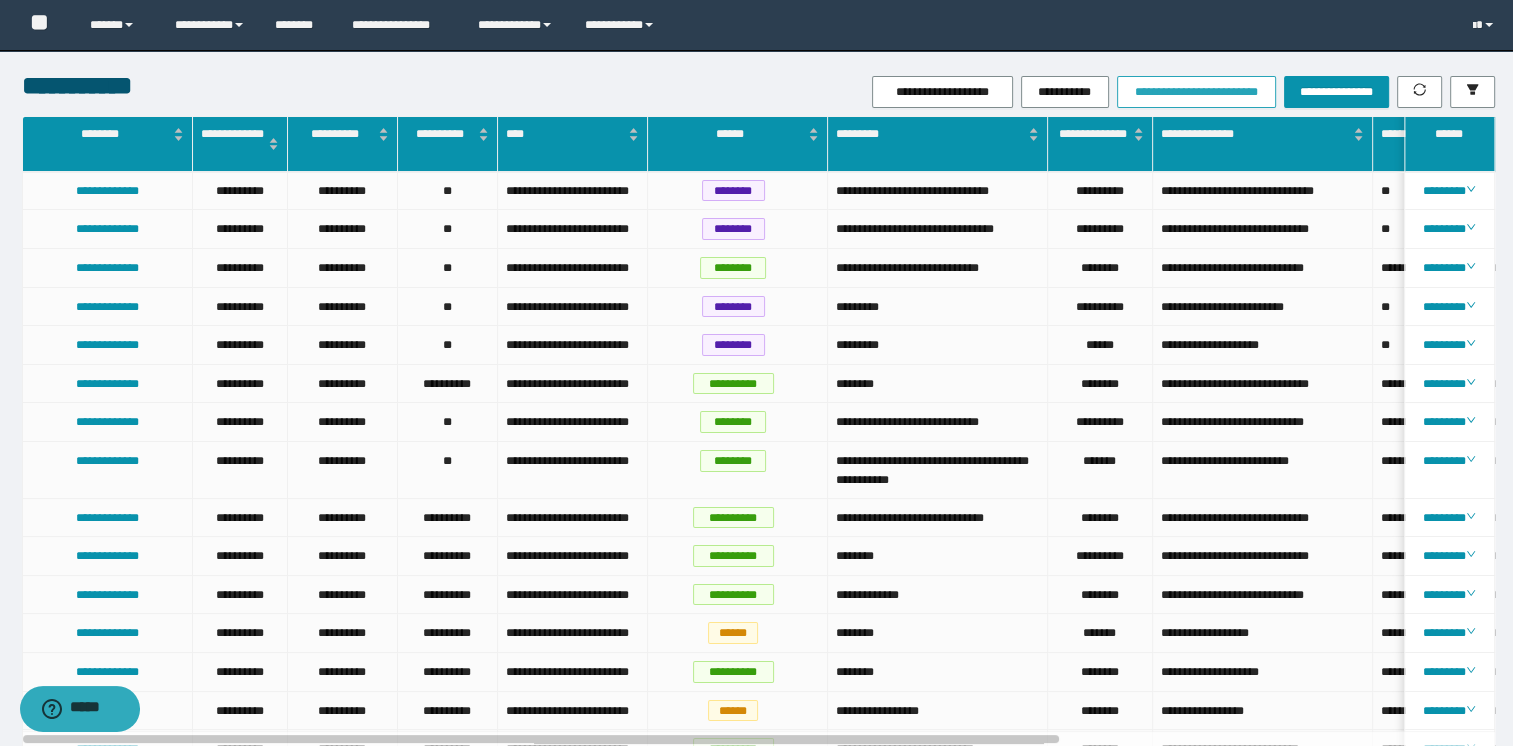 click on "**********" at bounding box center [1196, 92] 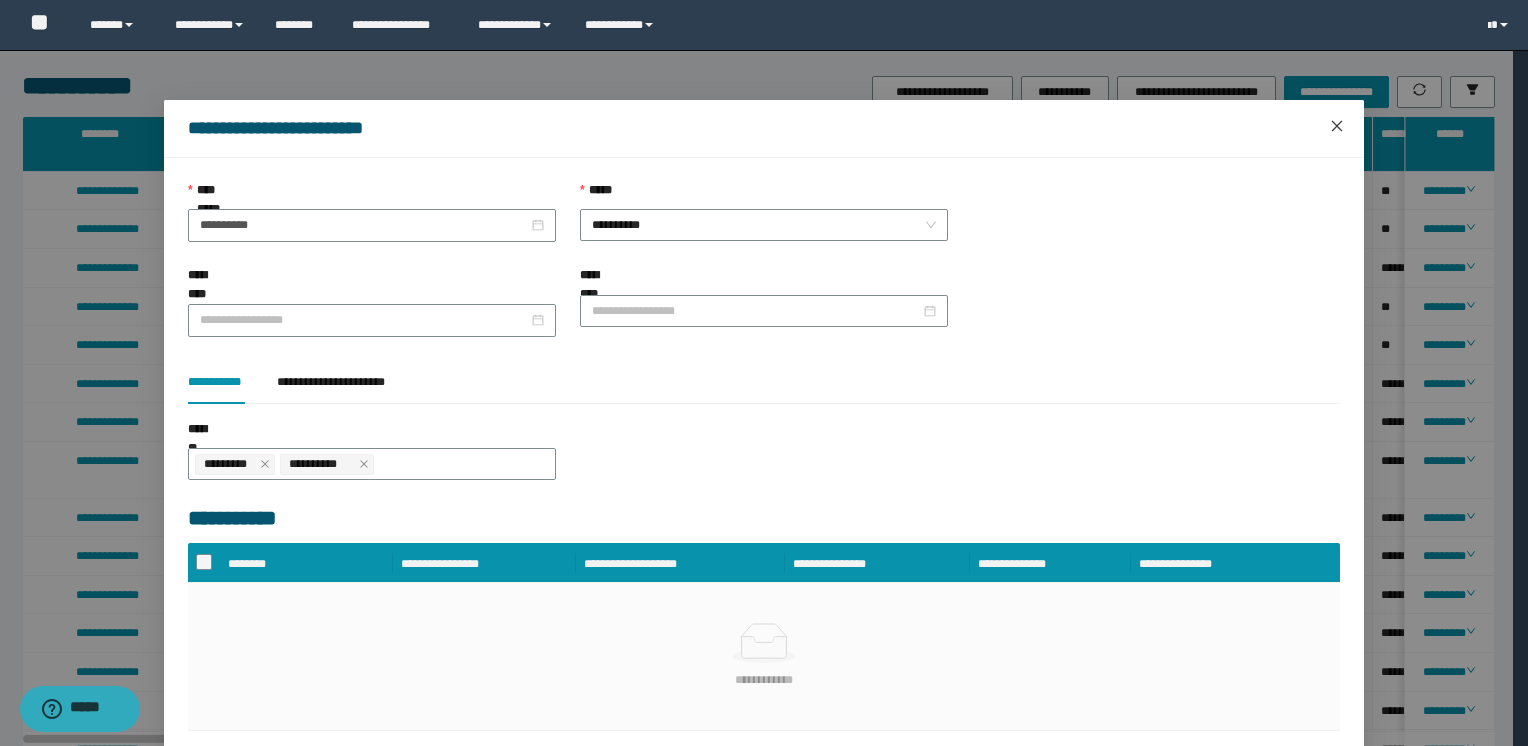 click 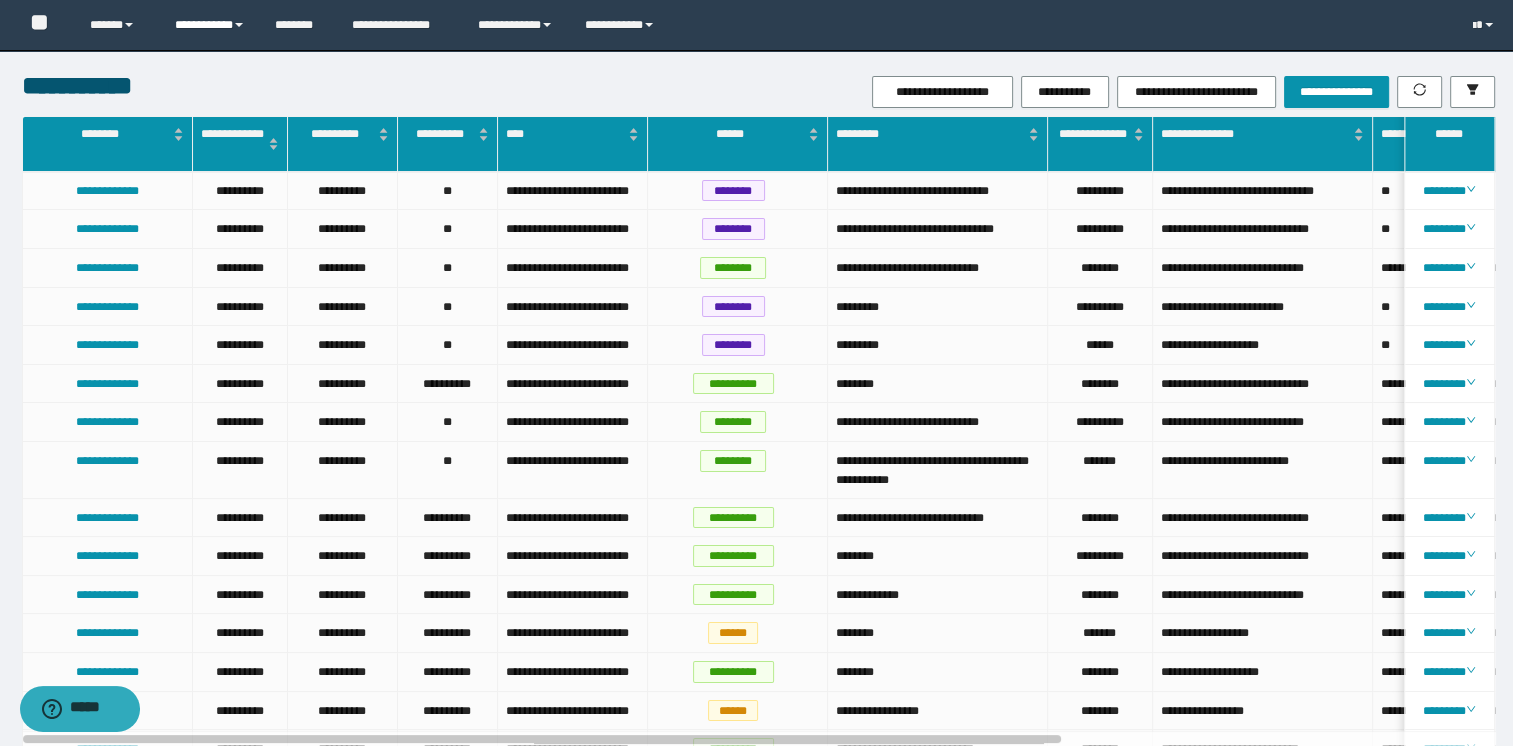click on "**********" at bounding box center [210, 25] 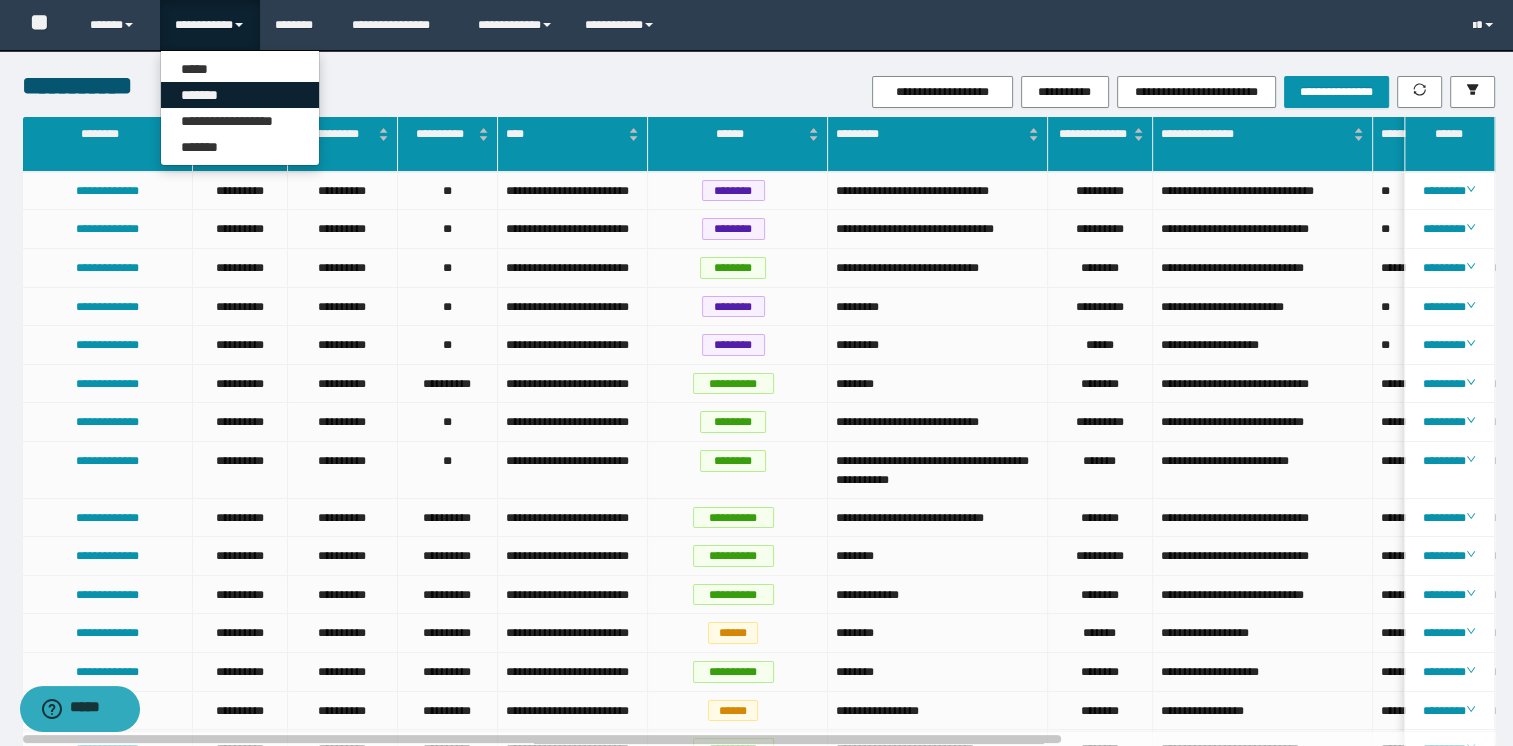 click on "*******" at bounding box center (240, 95) 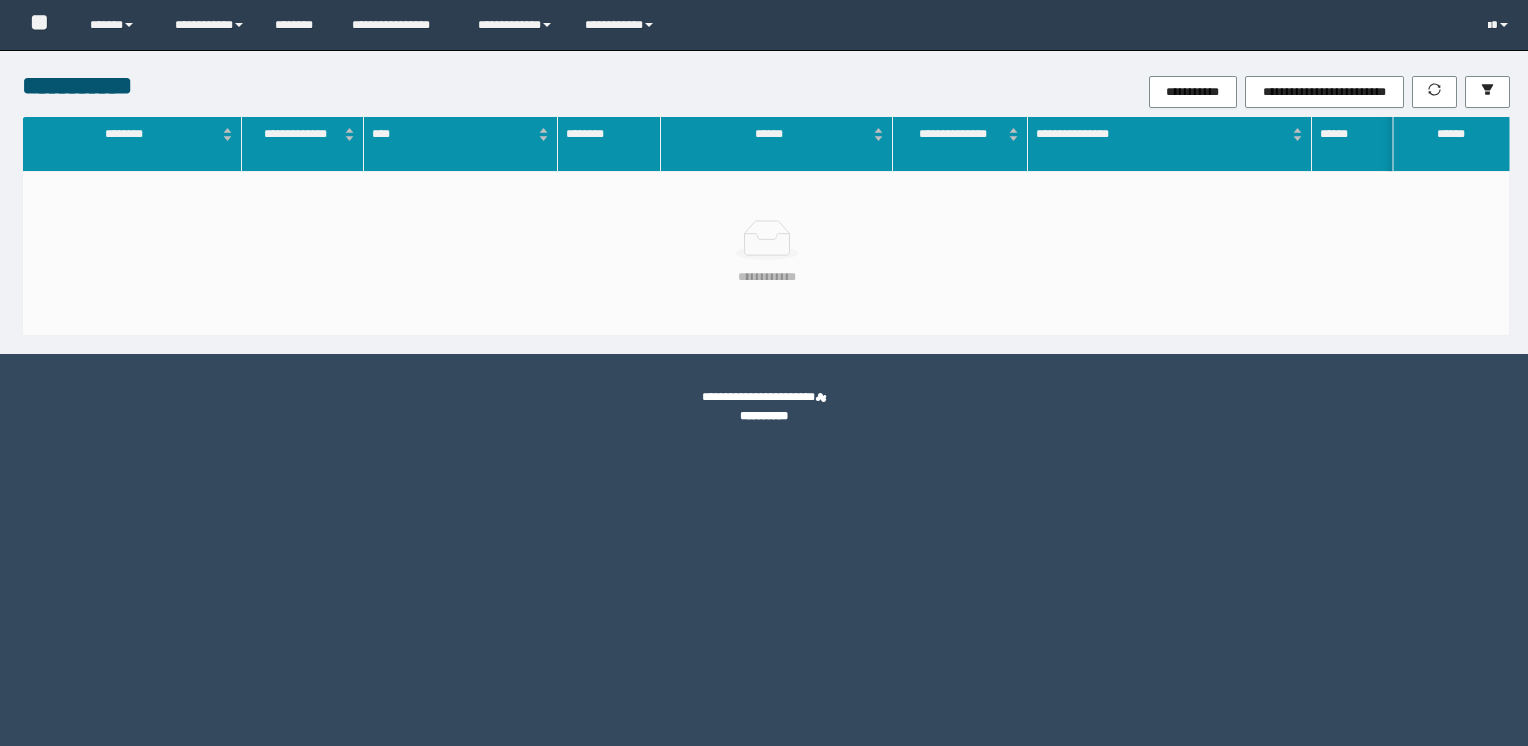 scroll, scrollTop: 0, scrollLeft: 0, axis: both 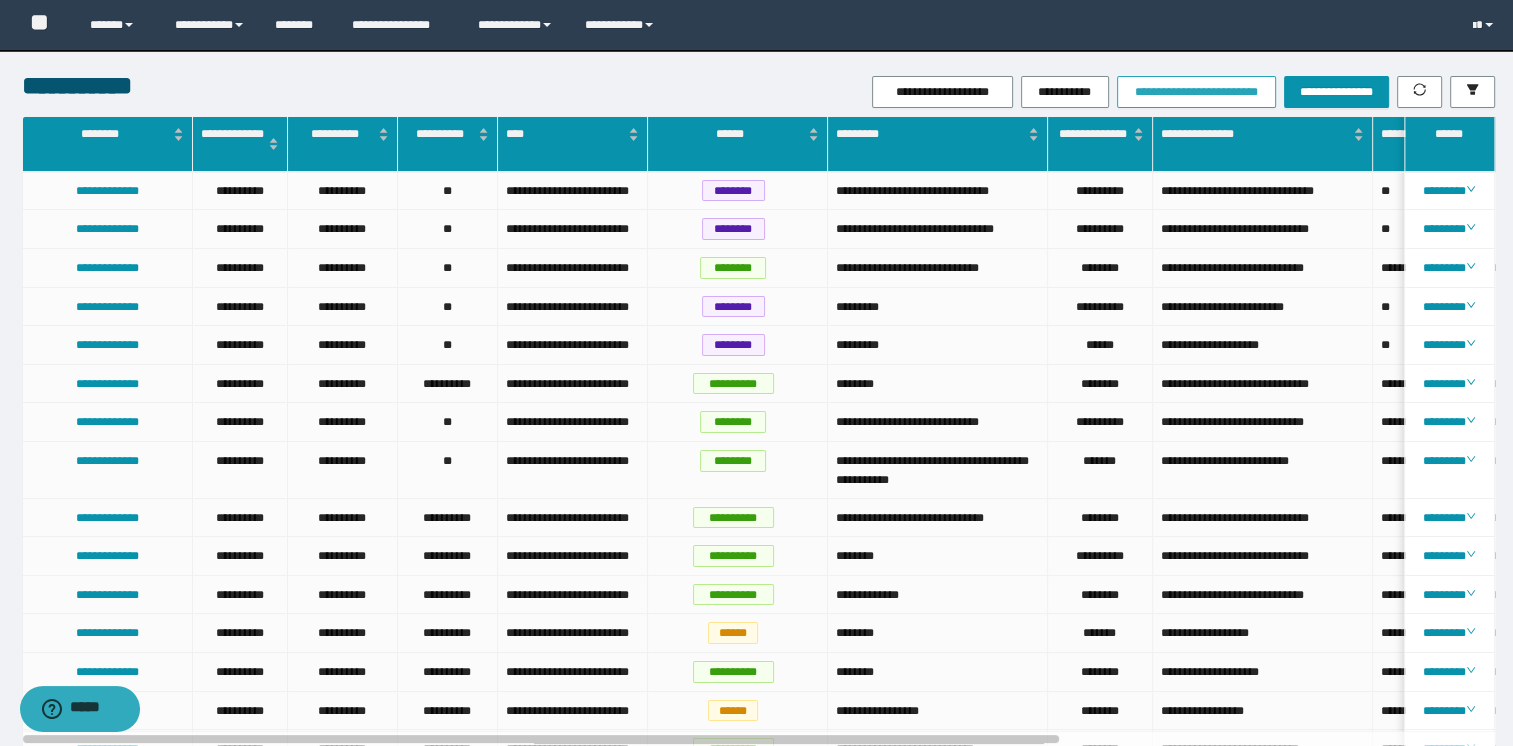 click on "**********" at bounding box center [1196, 92] 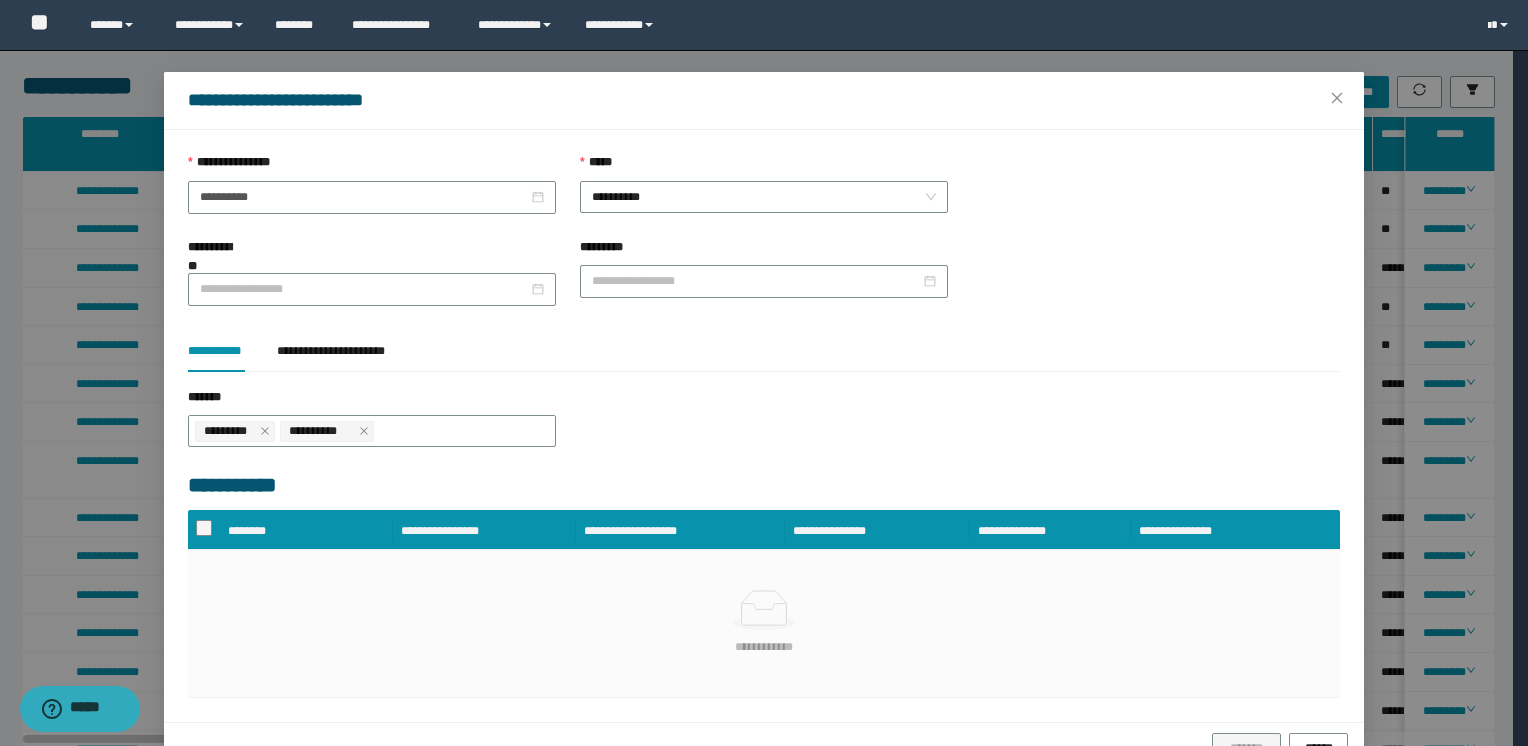 scroll, scrollTop: 69, scrollLeft: 0, axis: vertical 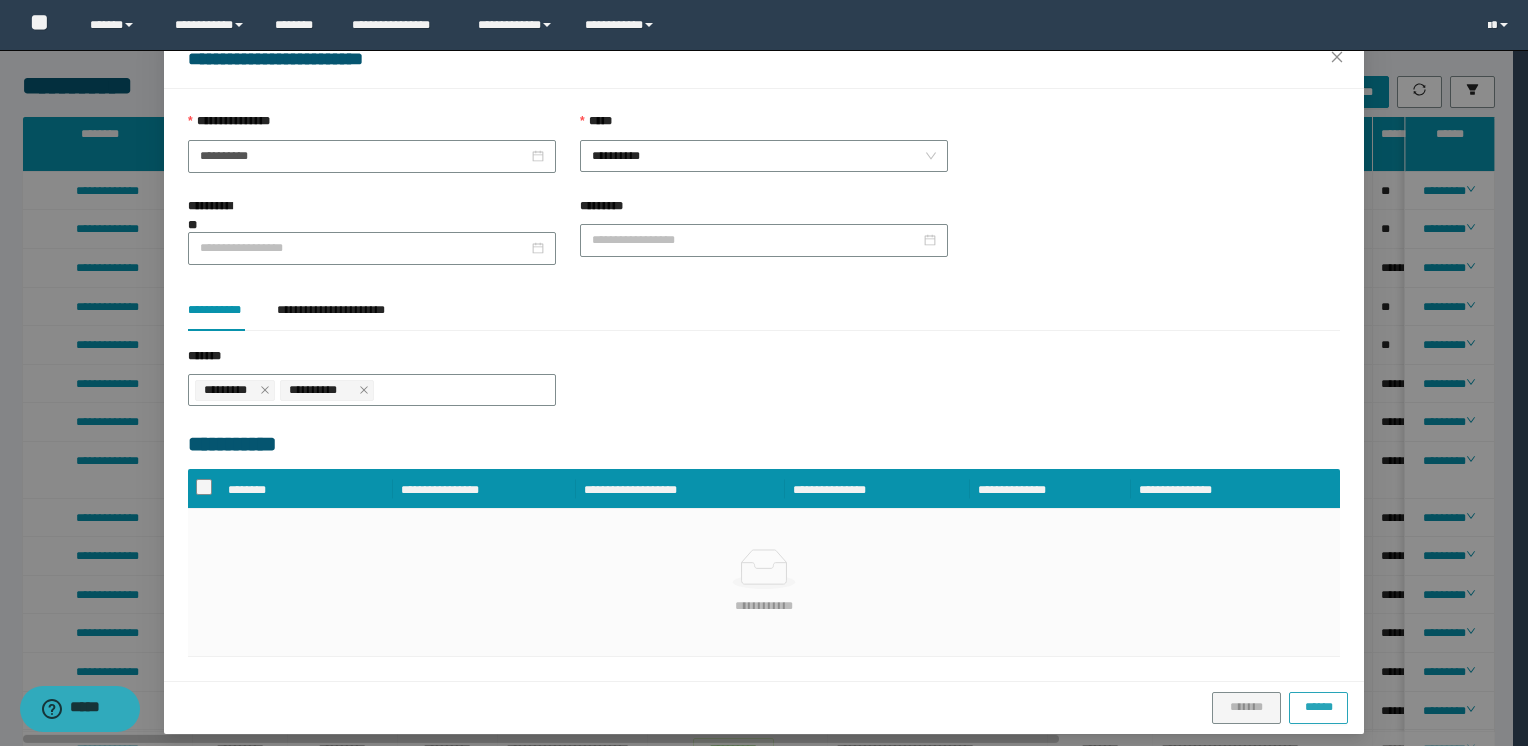 click on "******" at bounding box center (1318, 706) 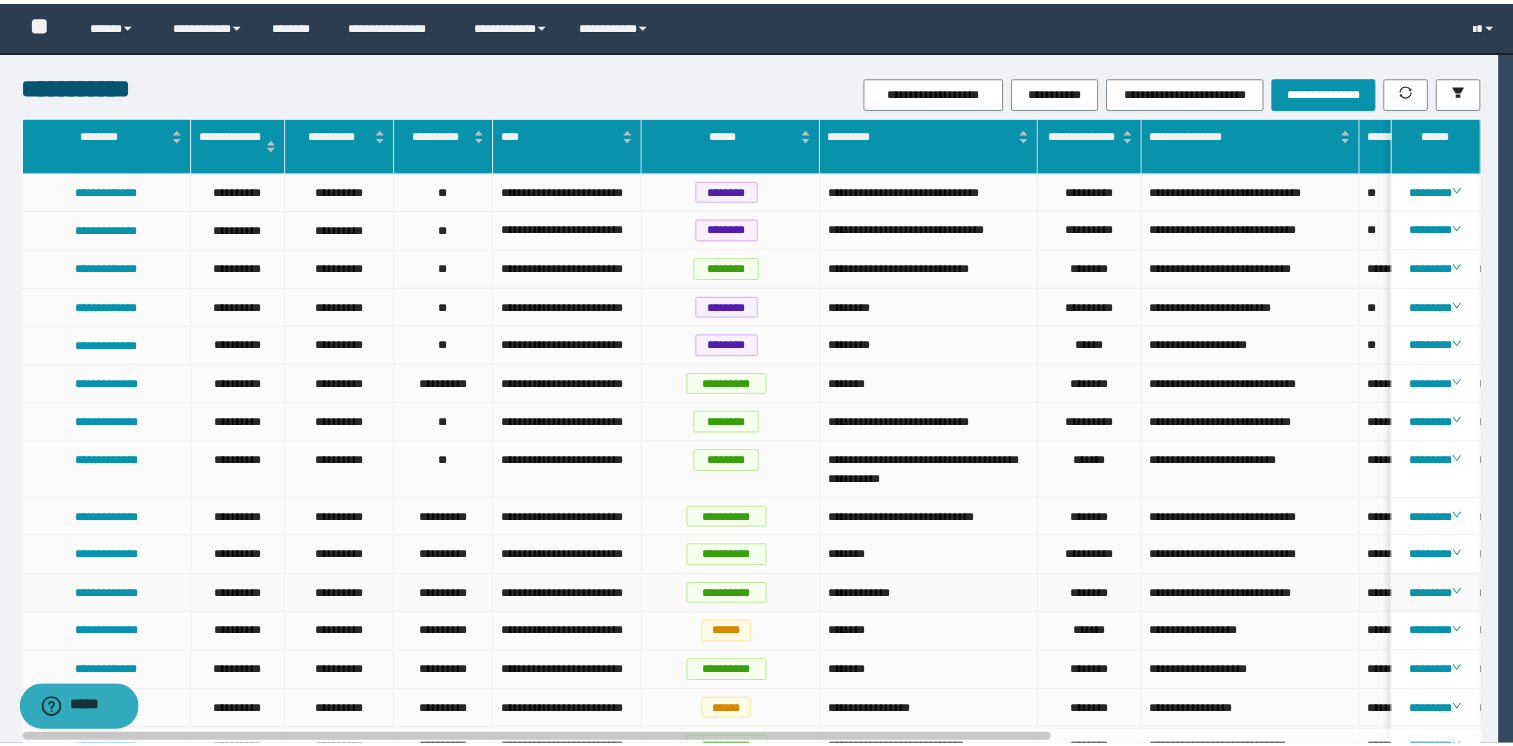 scroll, scrollTop: 0, scrollLeft: 0, axis: both 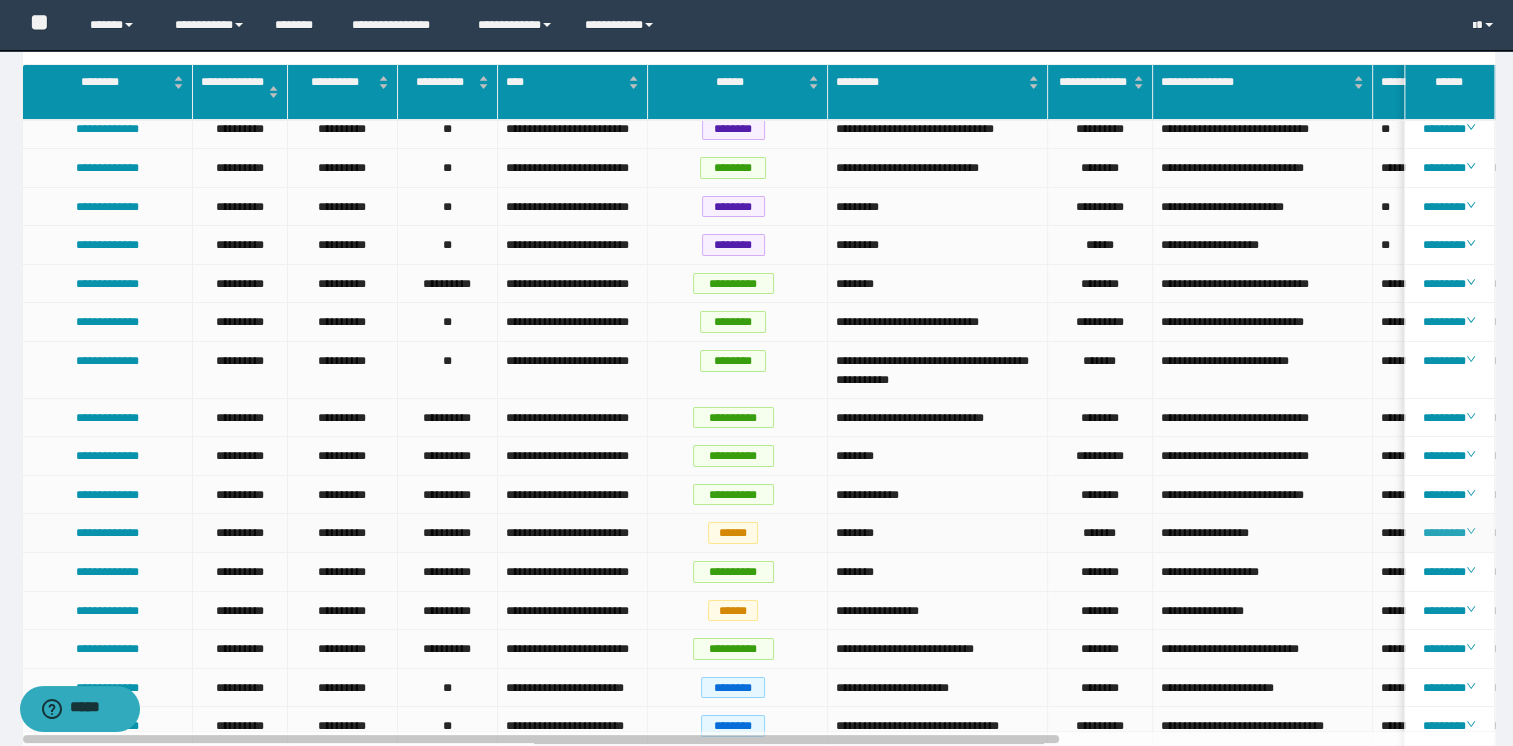 click 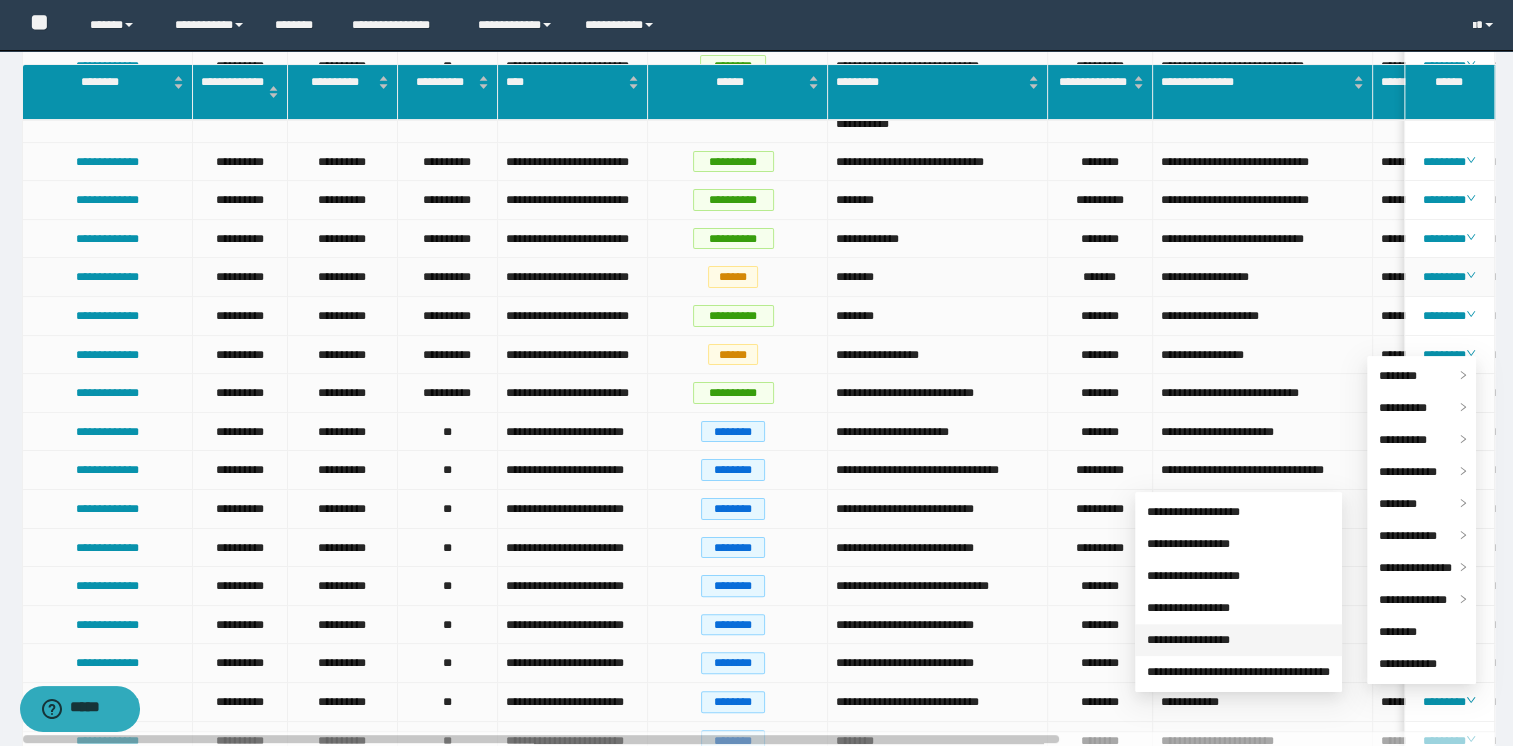 scroll, scrollTop: 400, scrollLeft: 0, axis: vertical 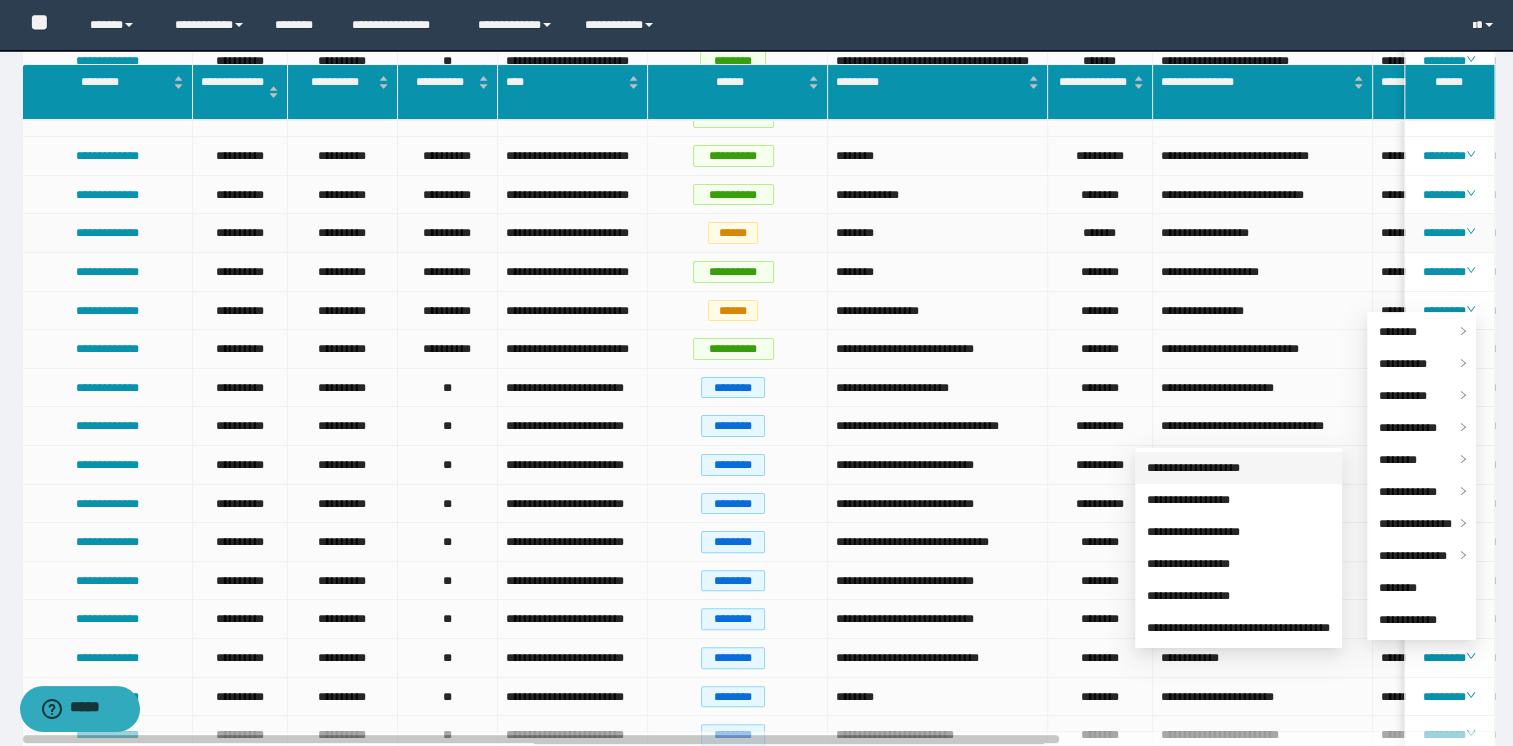 click on "**********" at bounding box center [1193, 468] 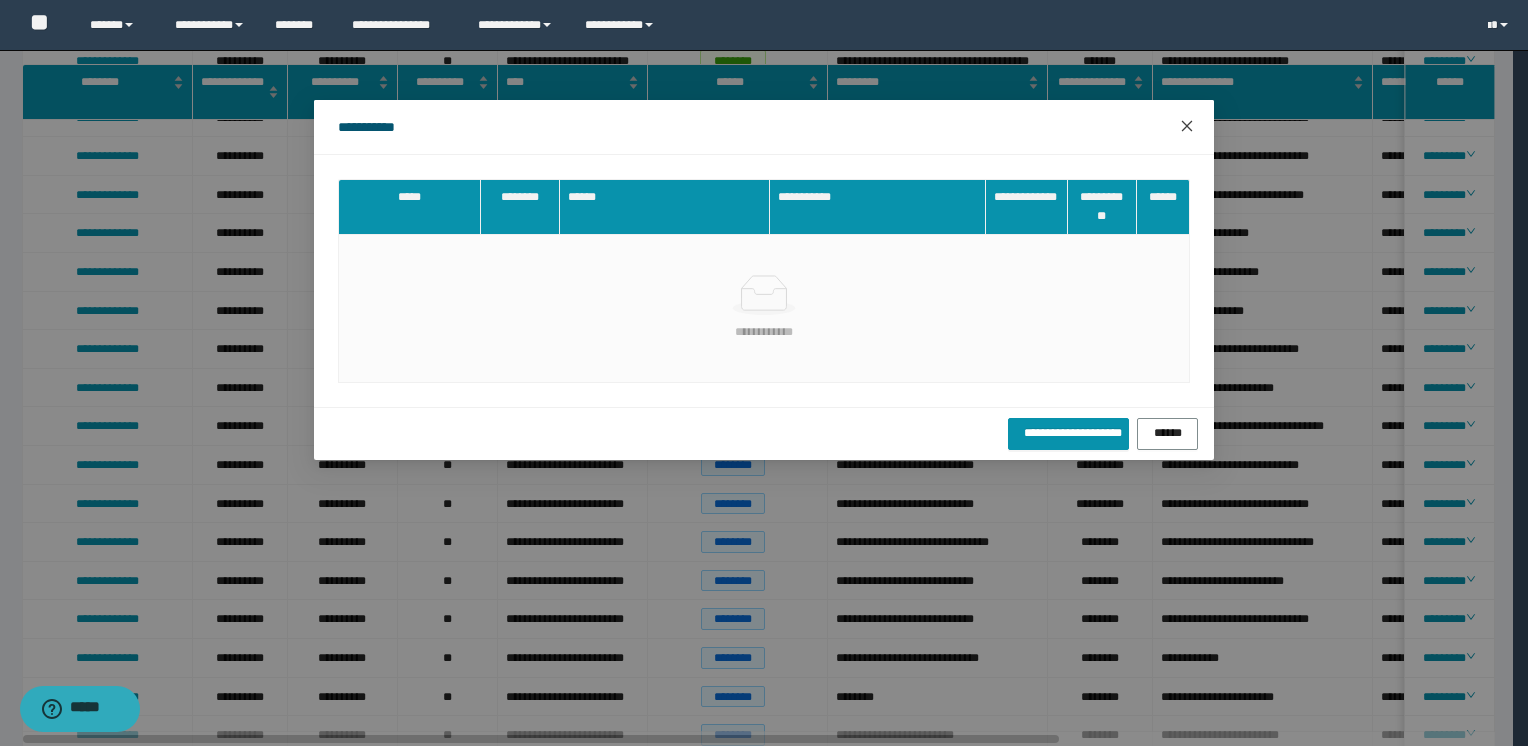 click 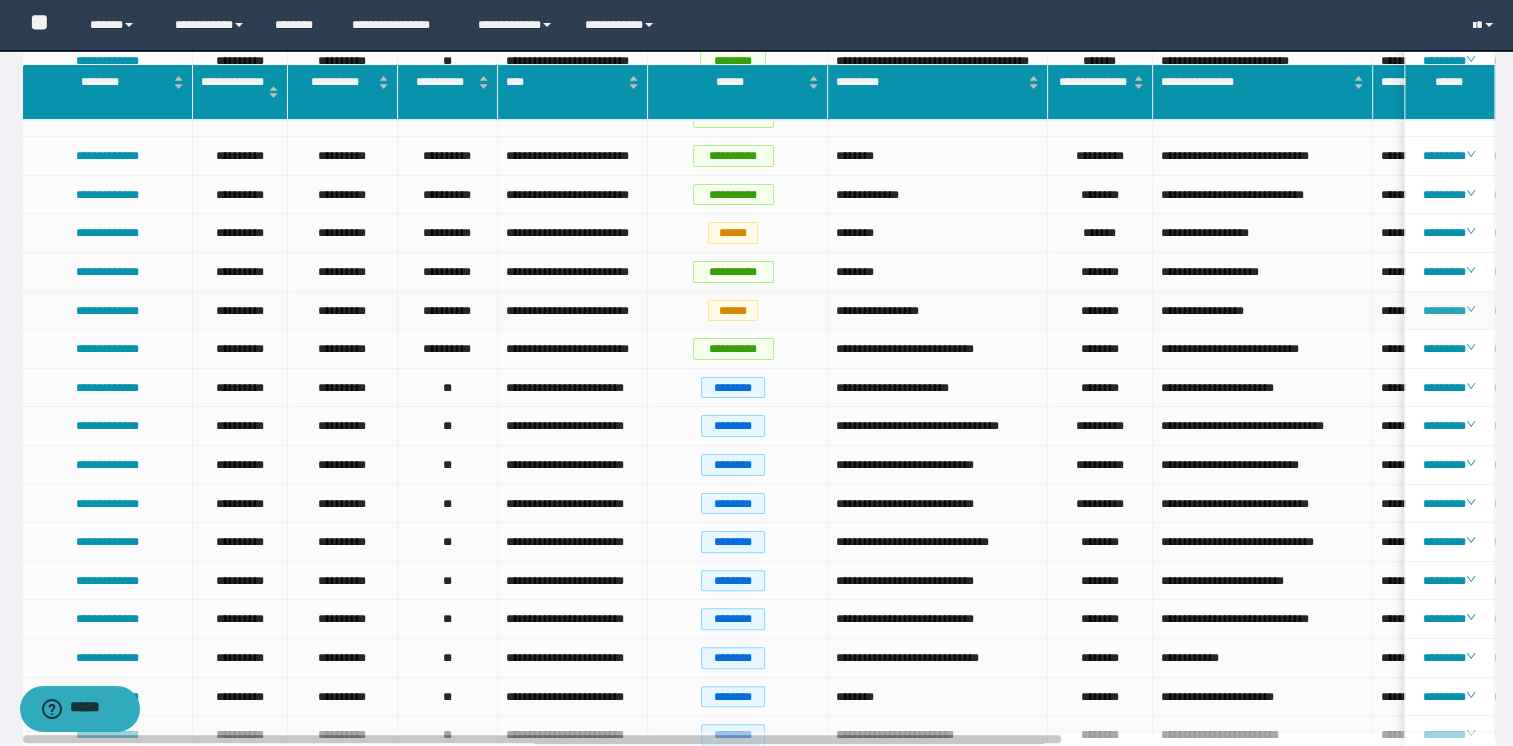click 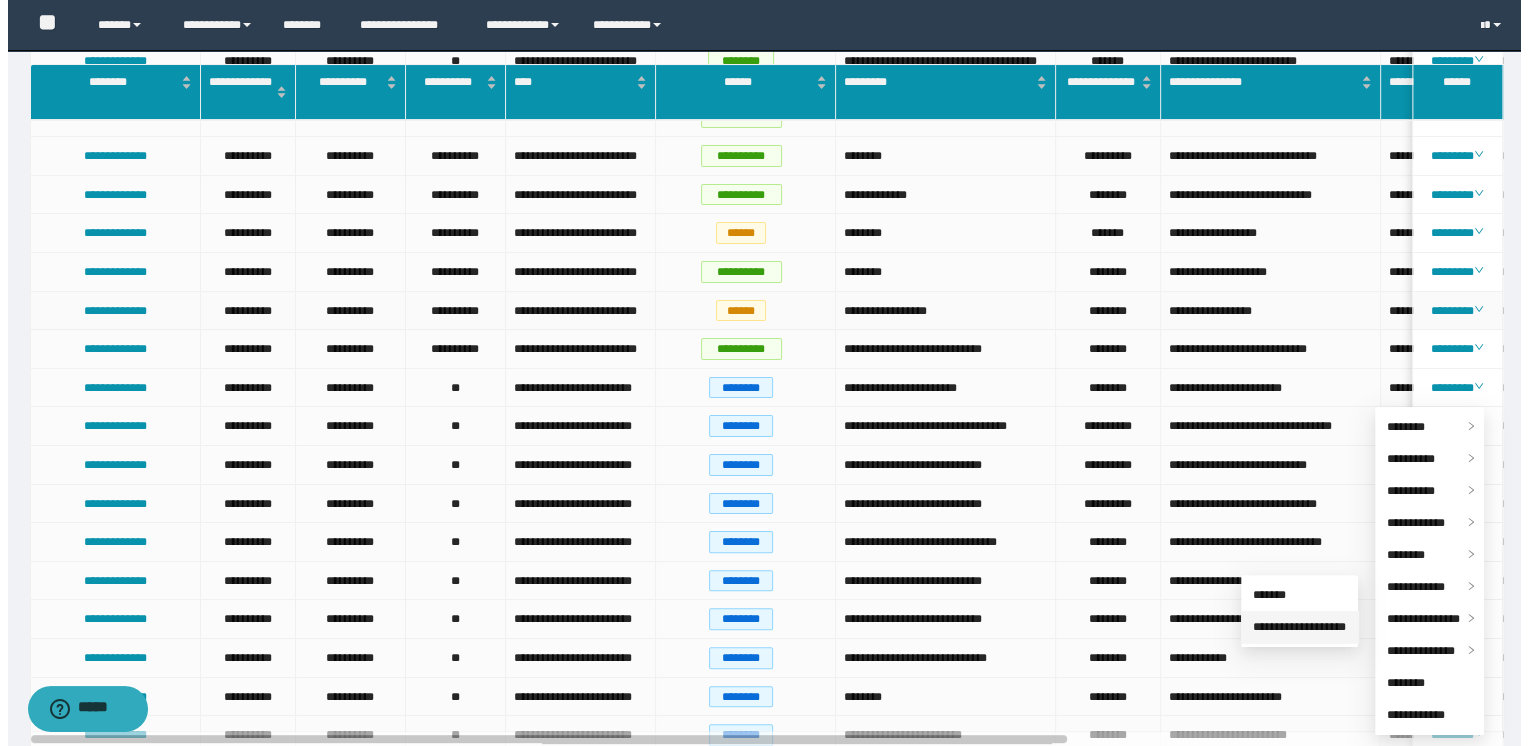 scroll, scrollTop: 500, scrollLeft: 0, axis: vertical 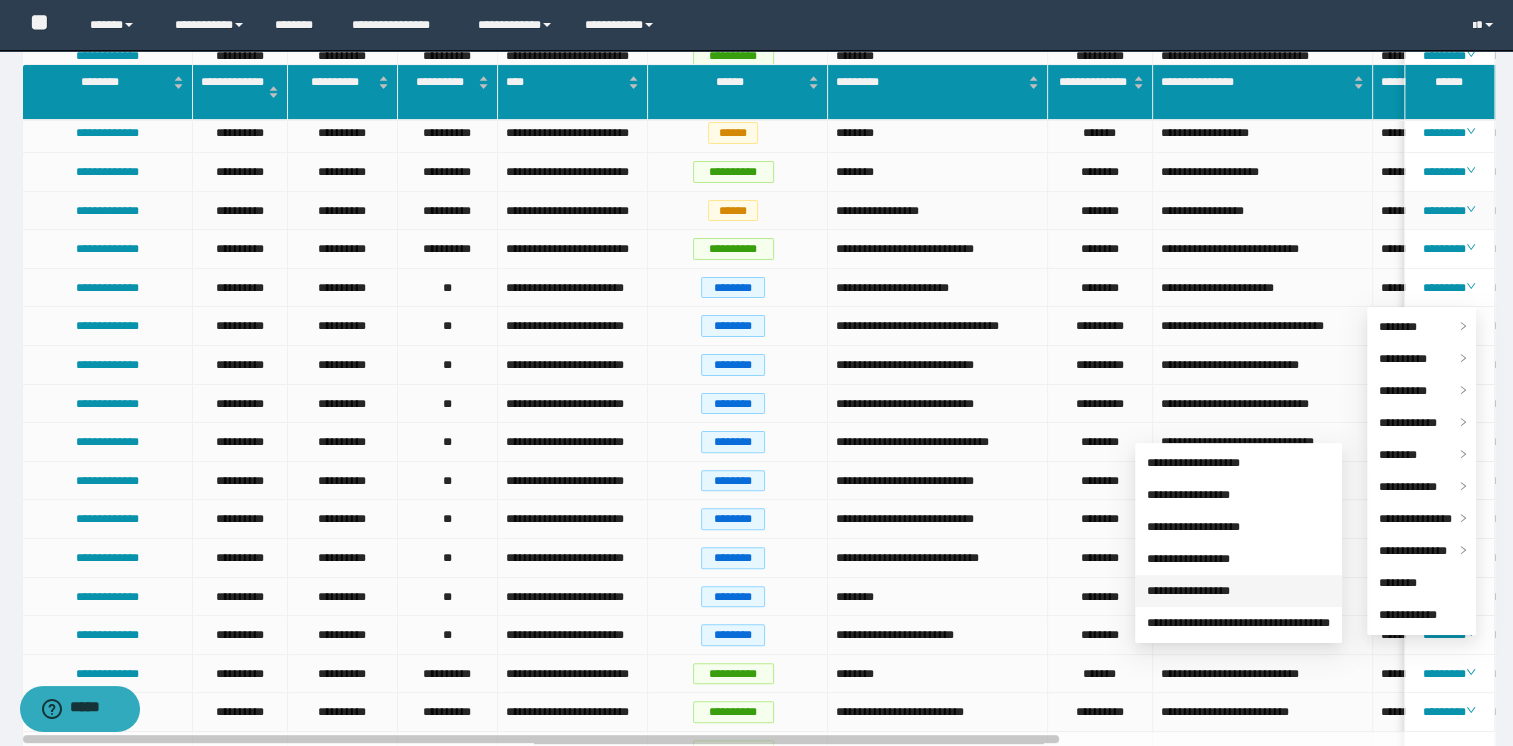 click on "**********" at bounding box center [1188, 591] 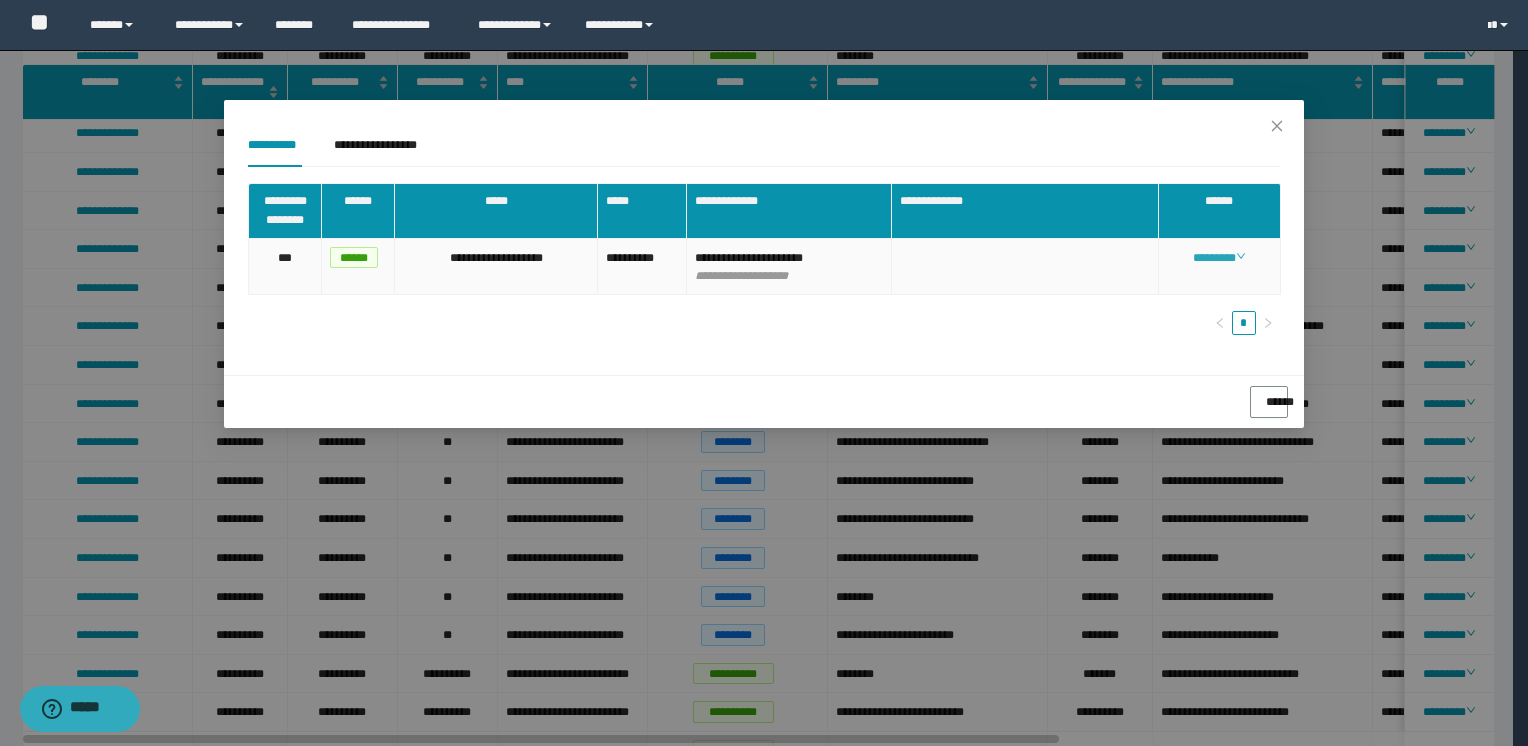 click 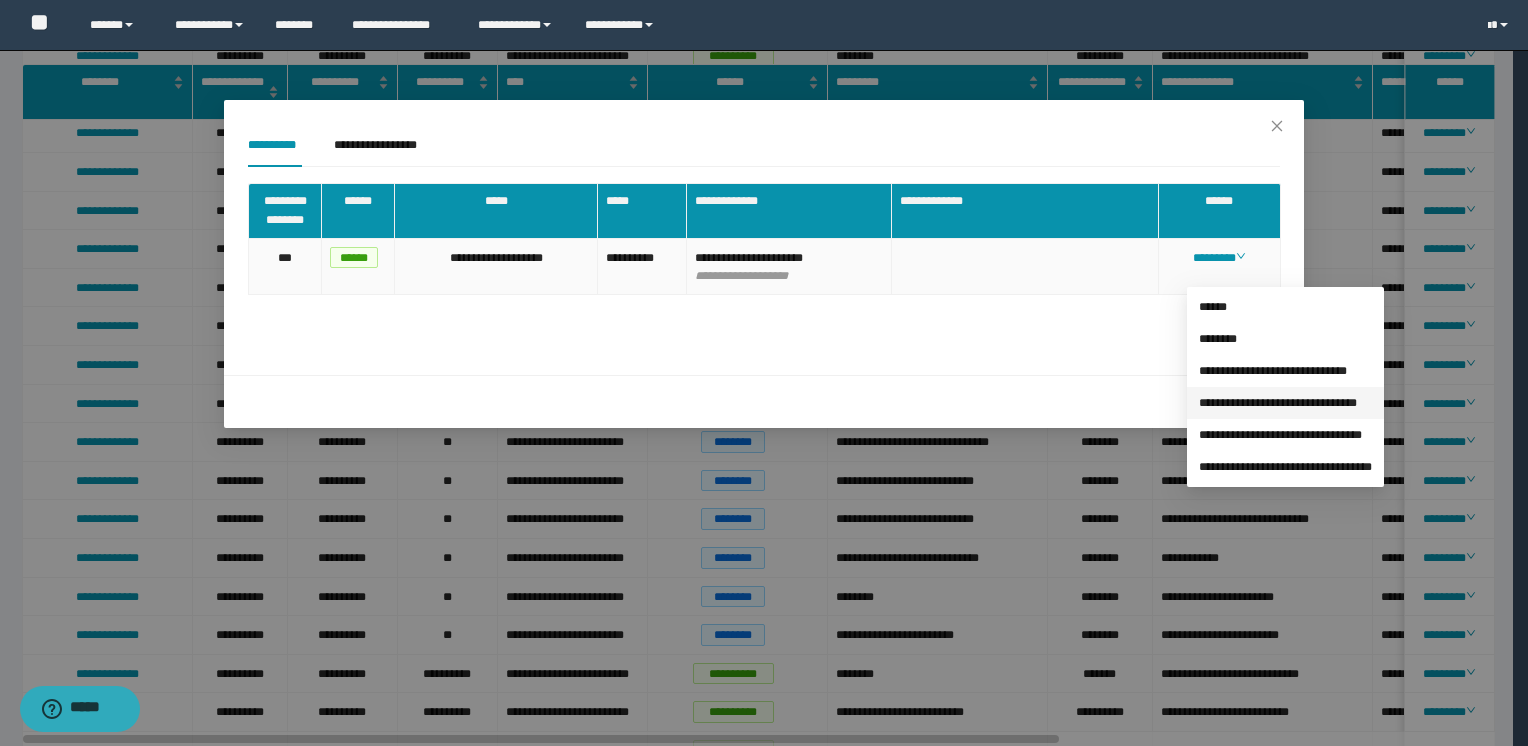 click on "**********" at bounding box center (1278, 403) 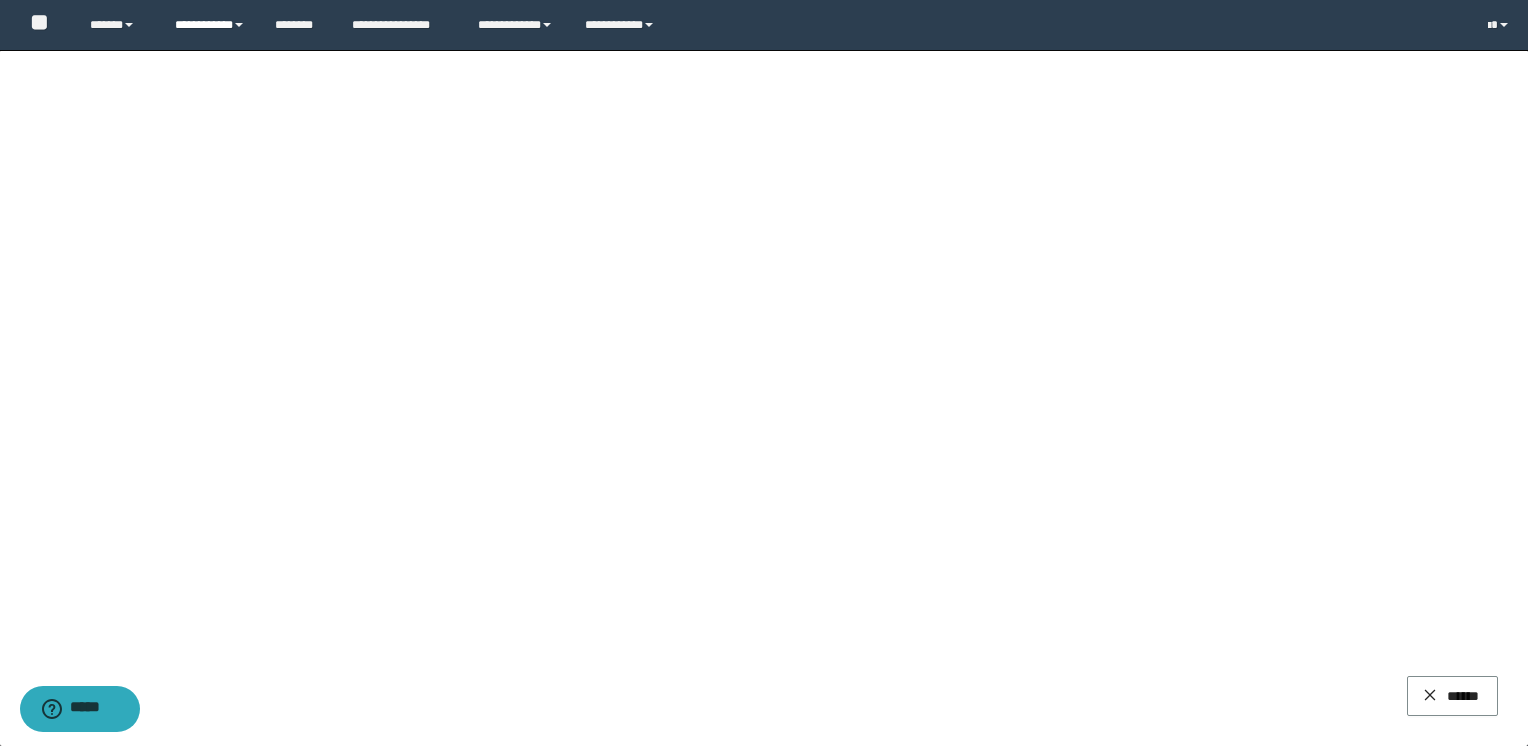 click on "**********" at bounding box center (210, 25) 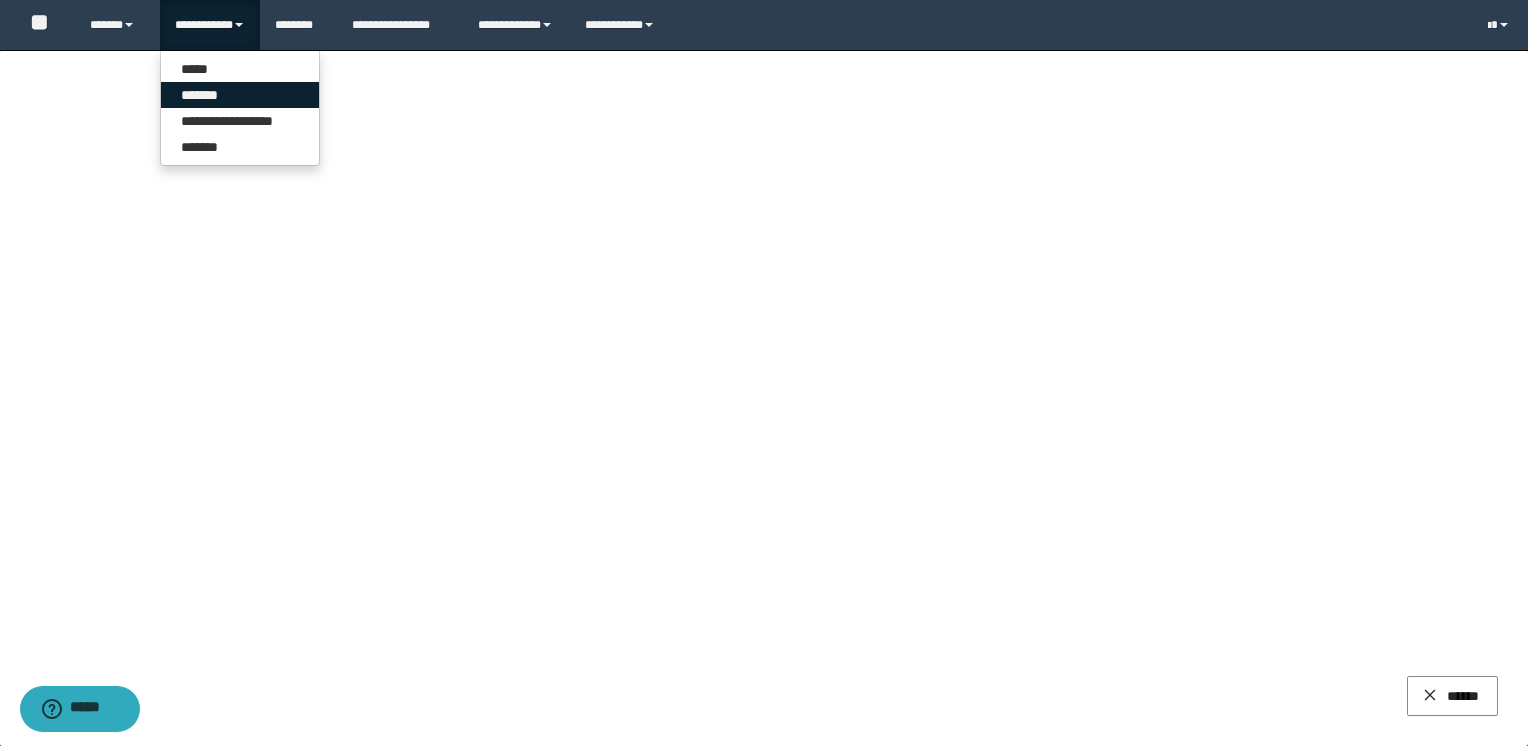 click on "*******" at bounding box center [240, 95] 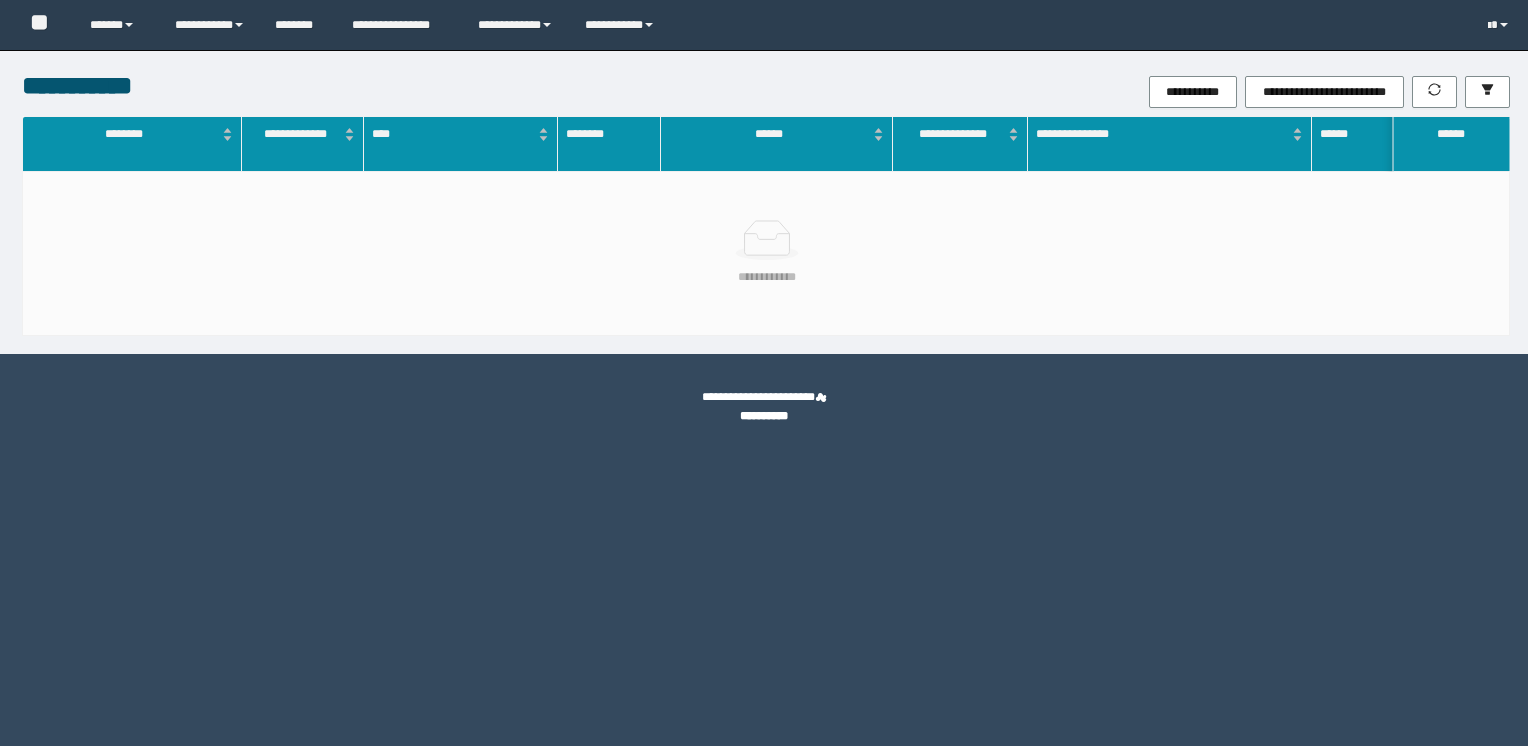 scroll, scrollTop: 0, scrollLeft: 0, axis: both 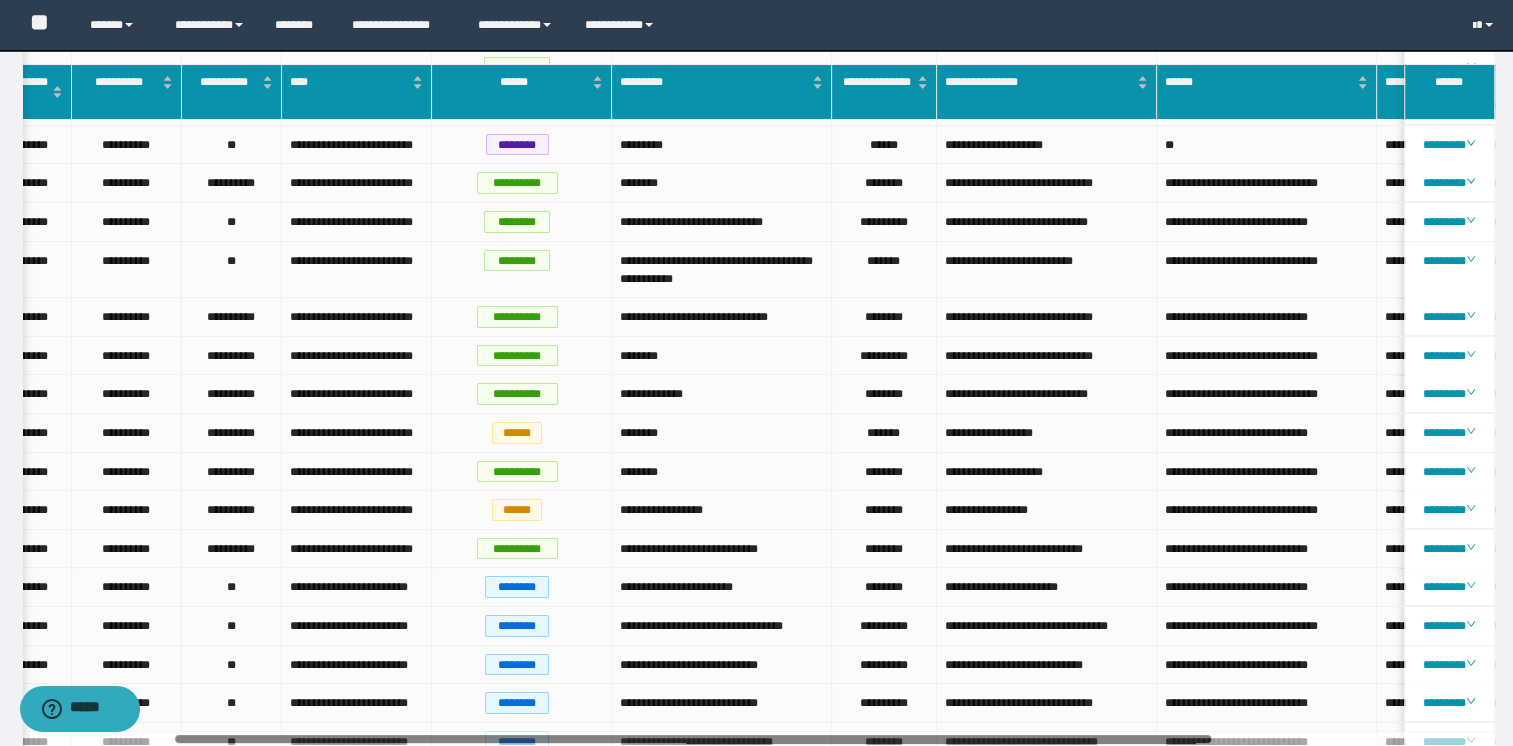 drag, startPoint x: 900, startPoint y: 739, endPoint x: 1086, endPoint y: 753, distance: 186.52614 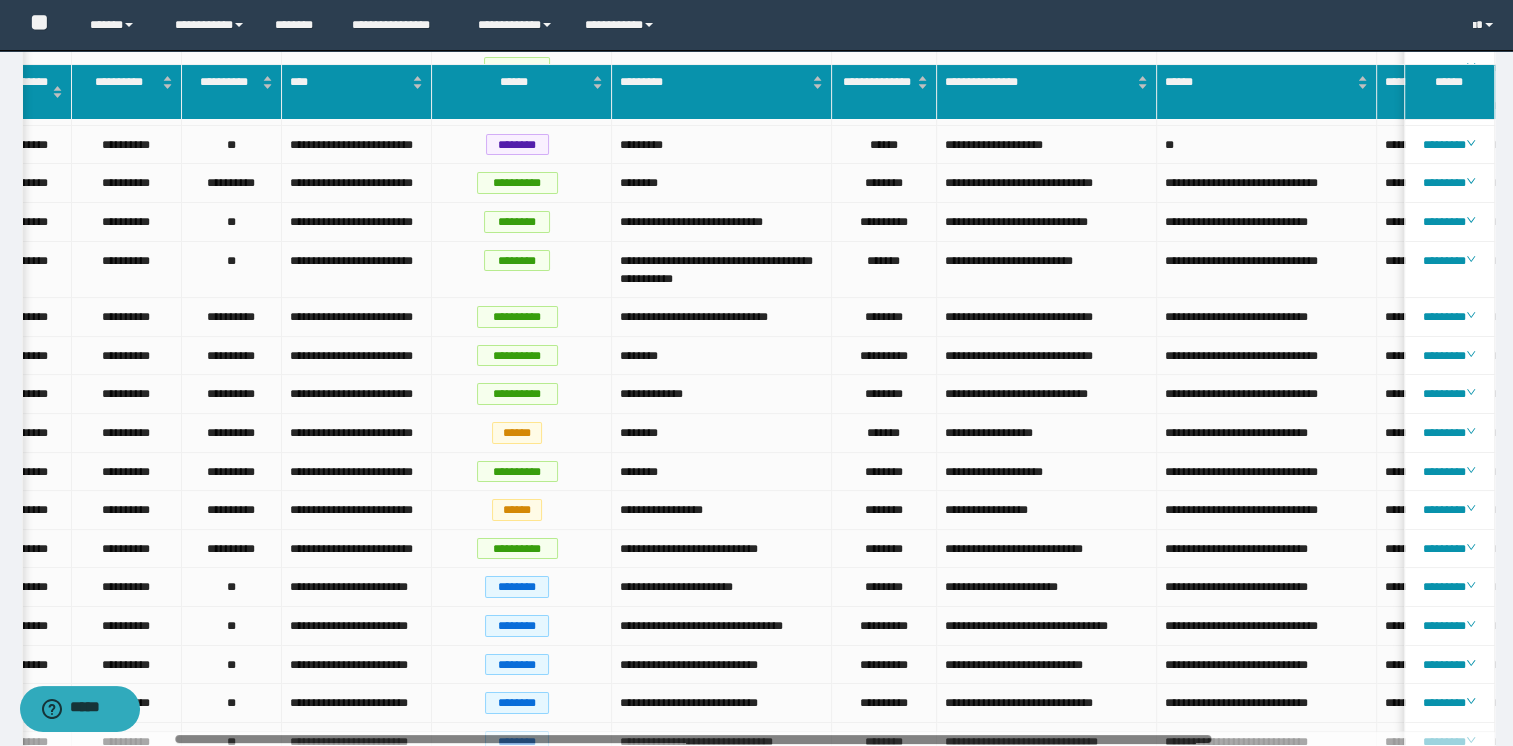 scroll, scrollTop: 0, scrollLeft: 246, axis: horizontal 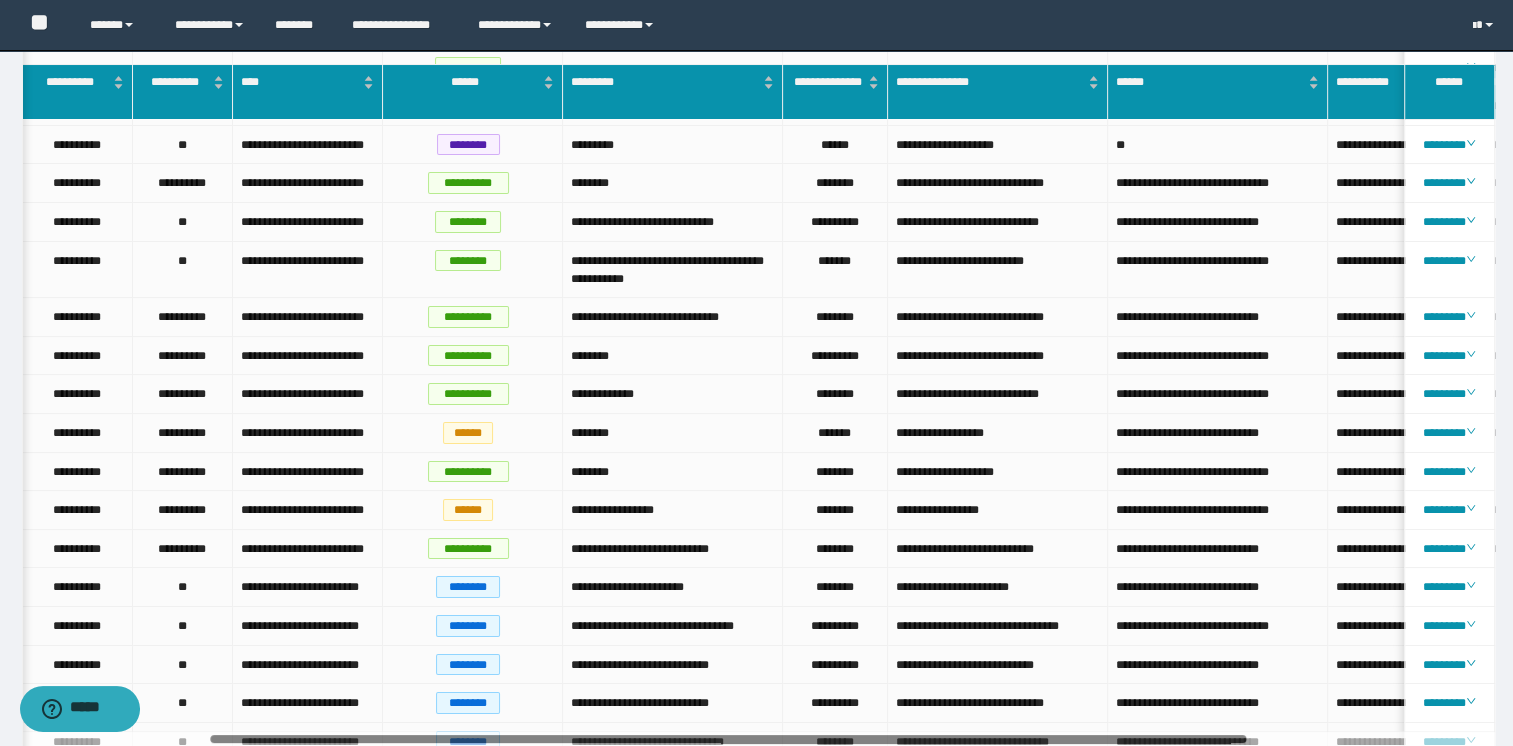 drag, startPoint x: 1035, startPoint y: 738, endPoint x: 1220, endPoint y: 757, distance: 185.97311 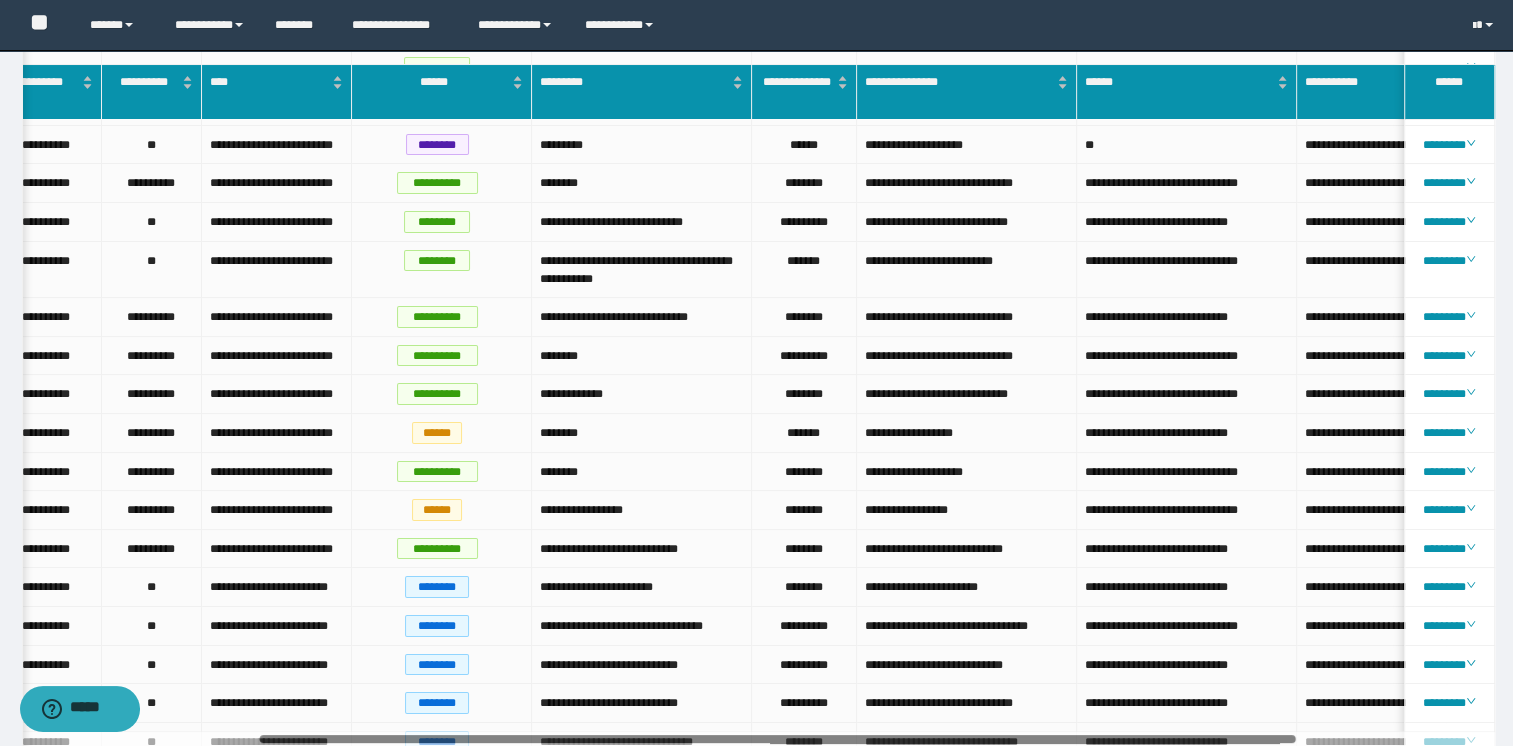 scroll, scrollTop: 0, scrollLeft: 336, axis: horizontal 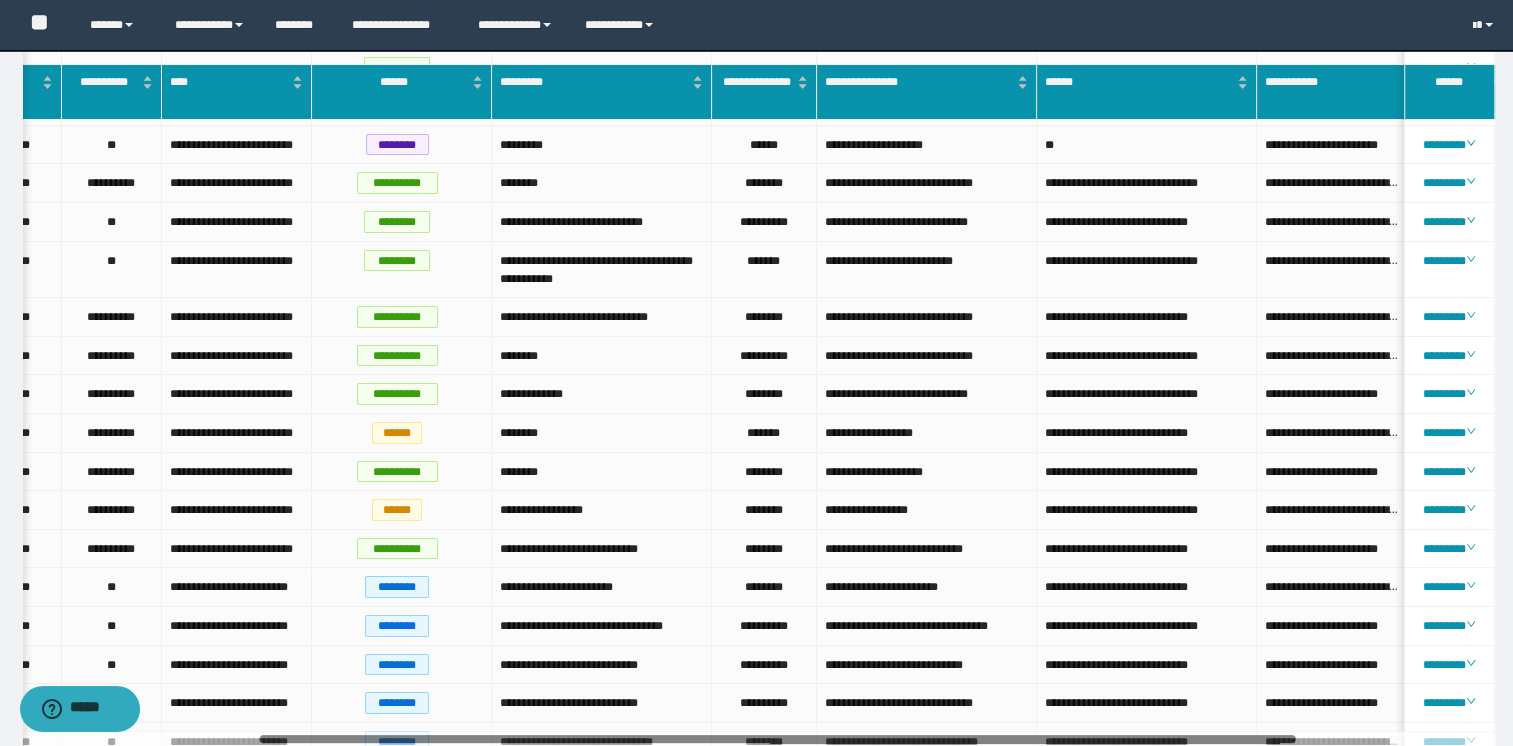 drag, startPoint x: 1075, startPoint y: 739, endPoint x: 1280, endPoint y: 754, distance: 205.54805 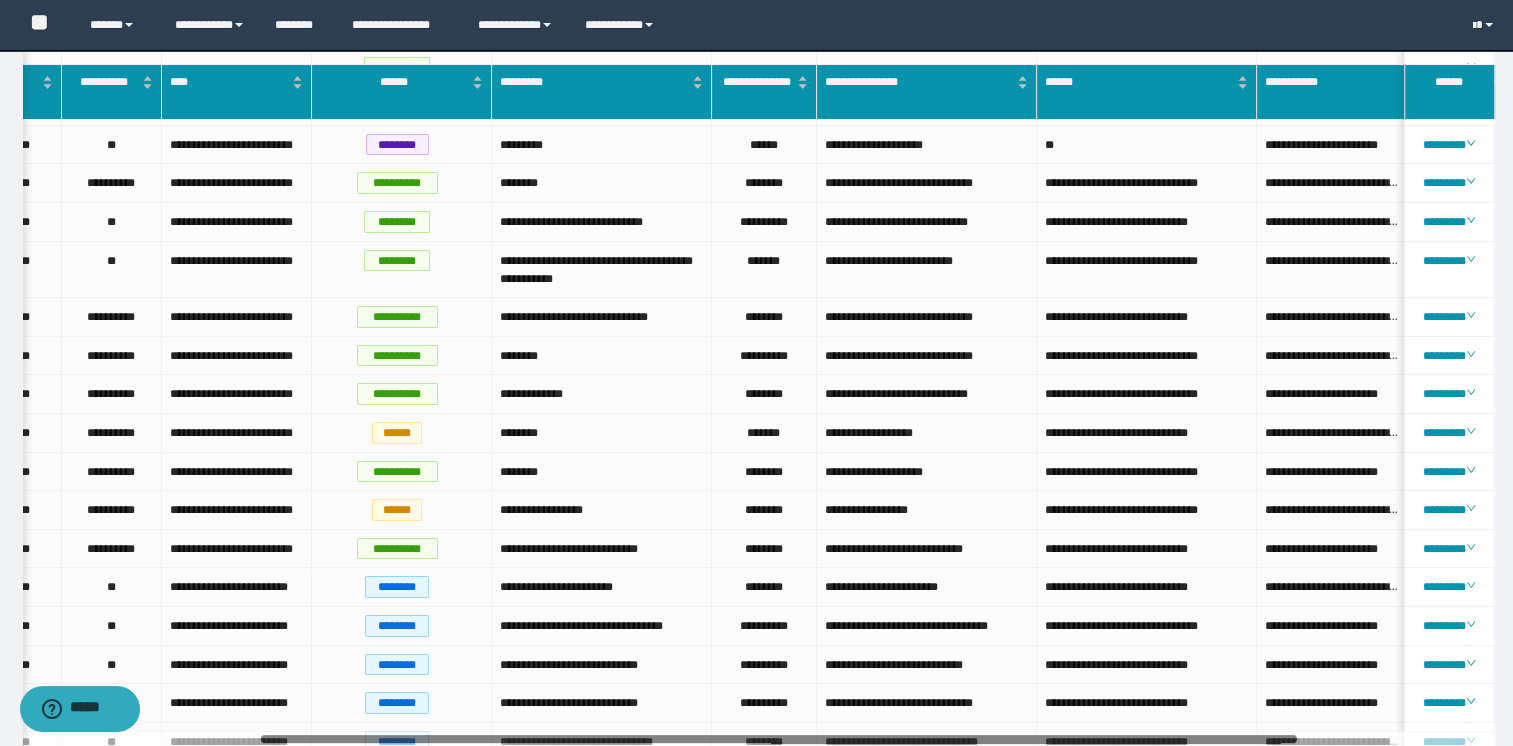 scroll, scrollTop: 0, scrollLeft: 381, axis: horizontal 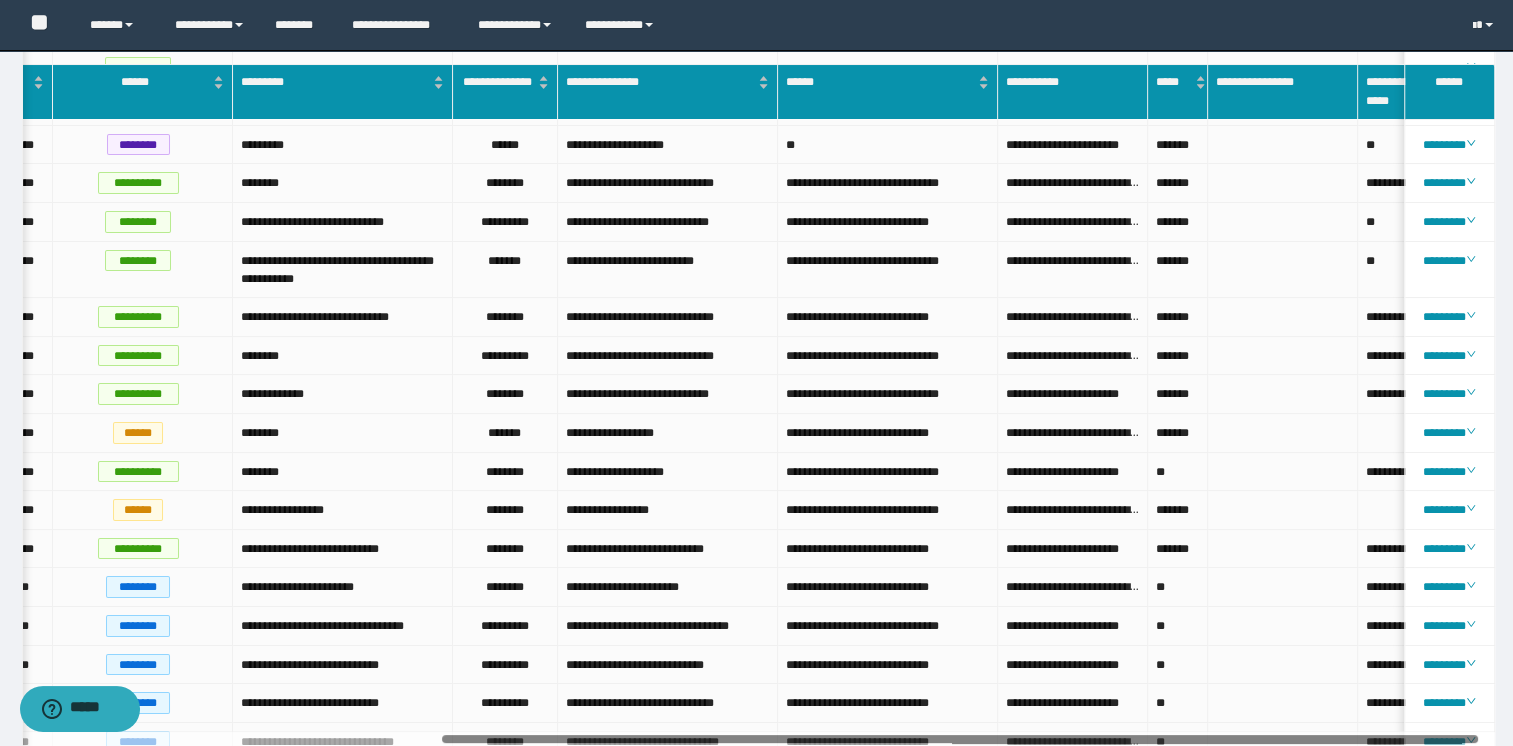 drag, startPoint x: 1268, startPoint y: 739, endPoint x: 1248, endPoint y: 763, distance: 31.241 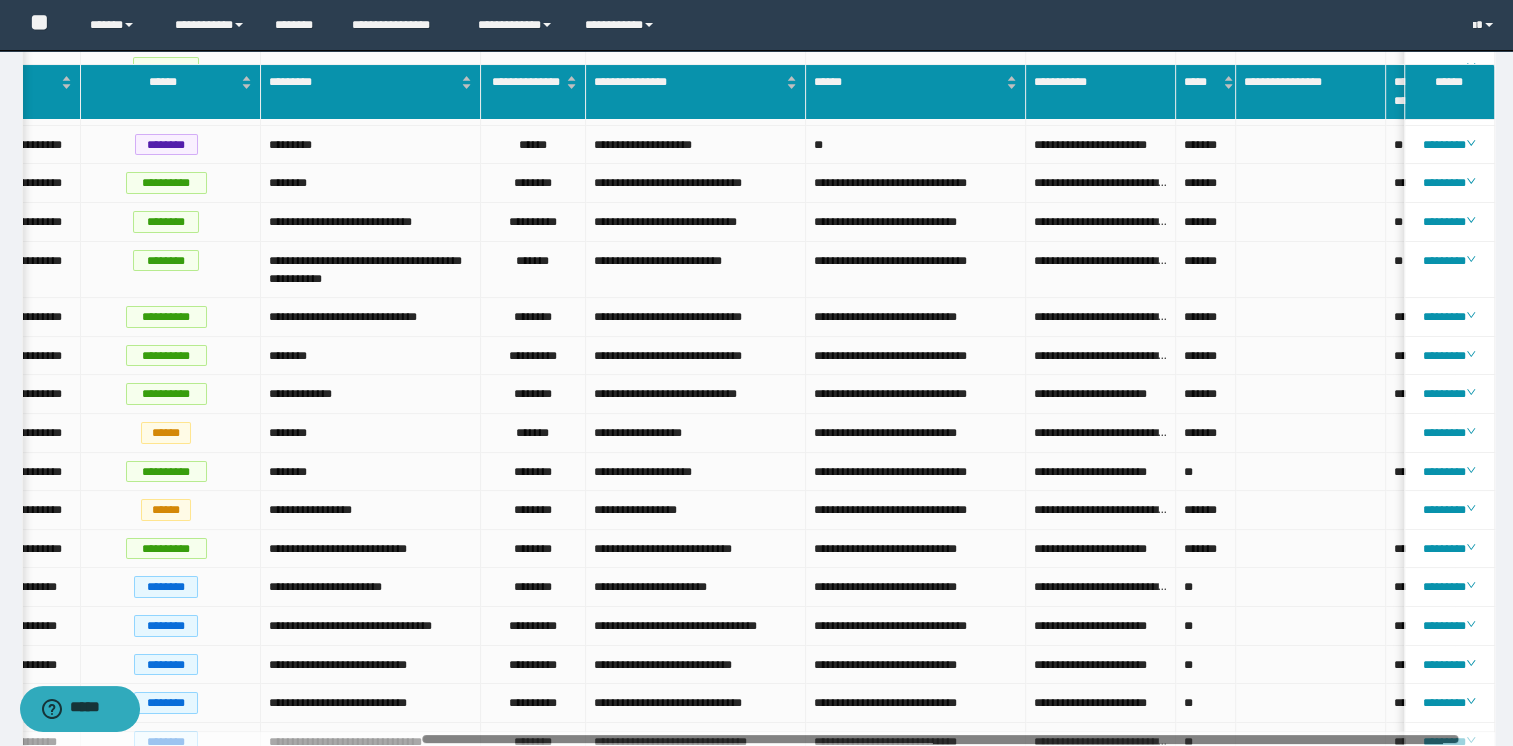drag, startPoint x: 1155, startPoint y: 742, endPoint x: 775, endPoint y: 754, distance: 380.18942 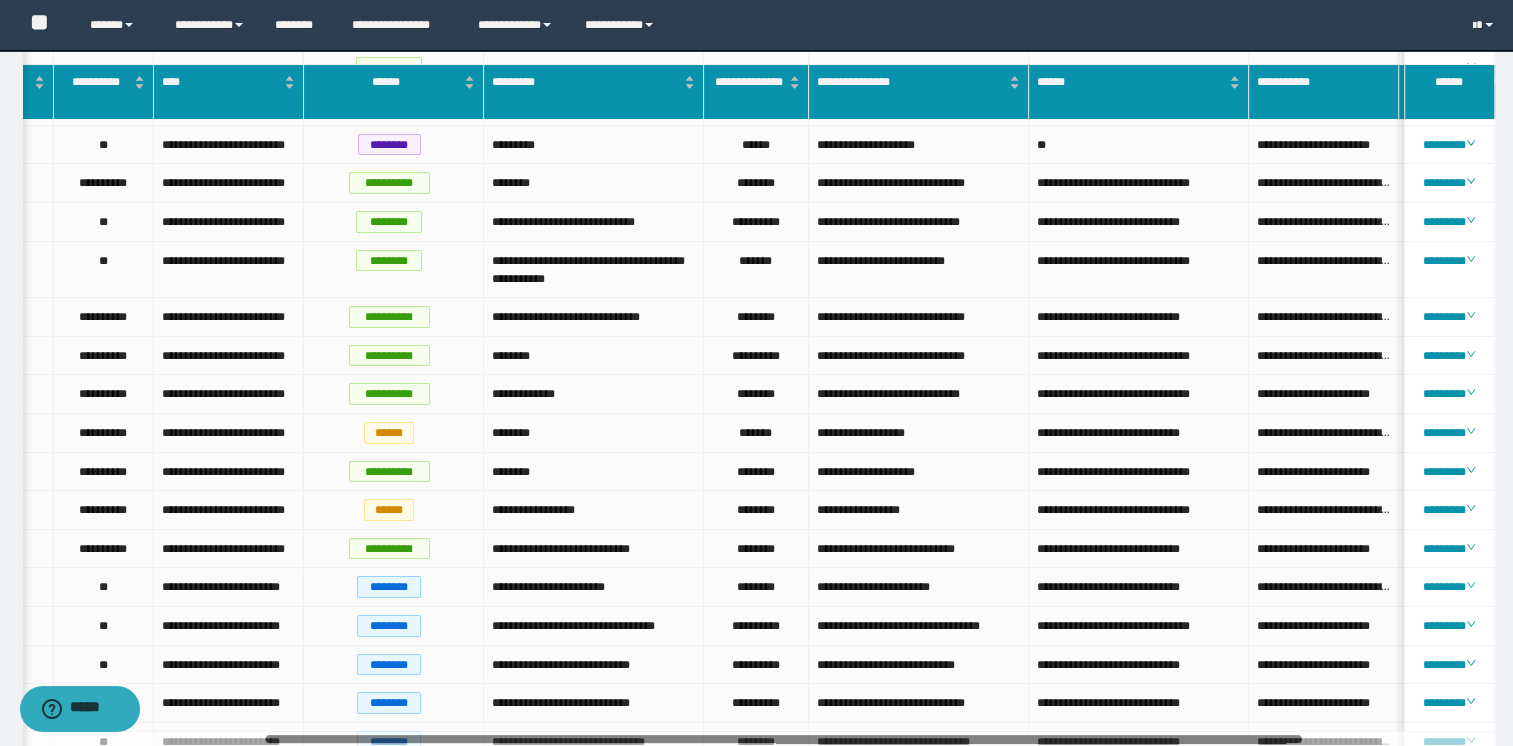 drag, startPoint x: 780, startPoint y: 739, endPoint x: 1244, endPoint y: 772, distance: 465.172 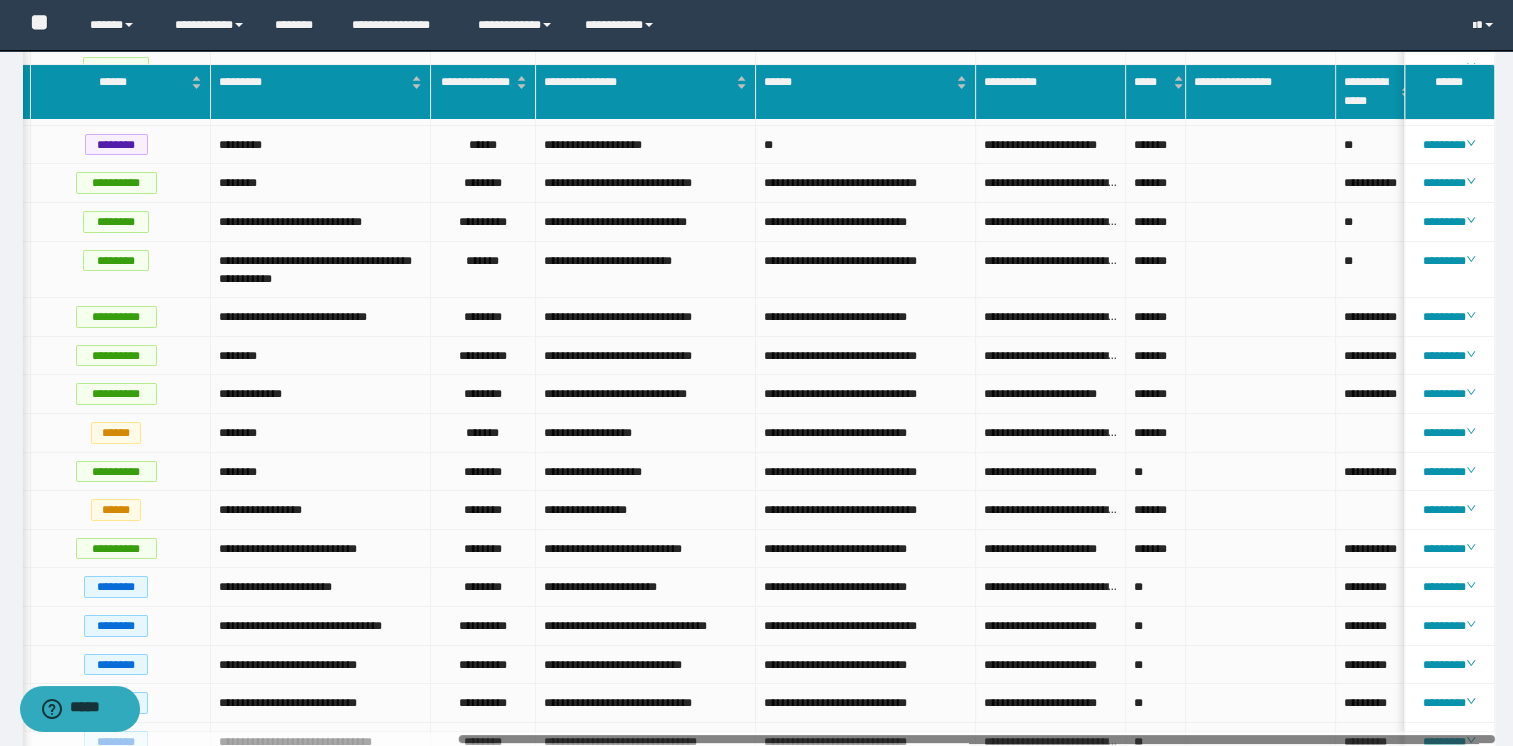 drag, startPoint x: 1206, startPoint y: 737, endPoint x: 1471, endPoint y: 740, distance: 265.01697 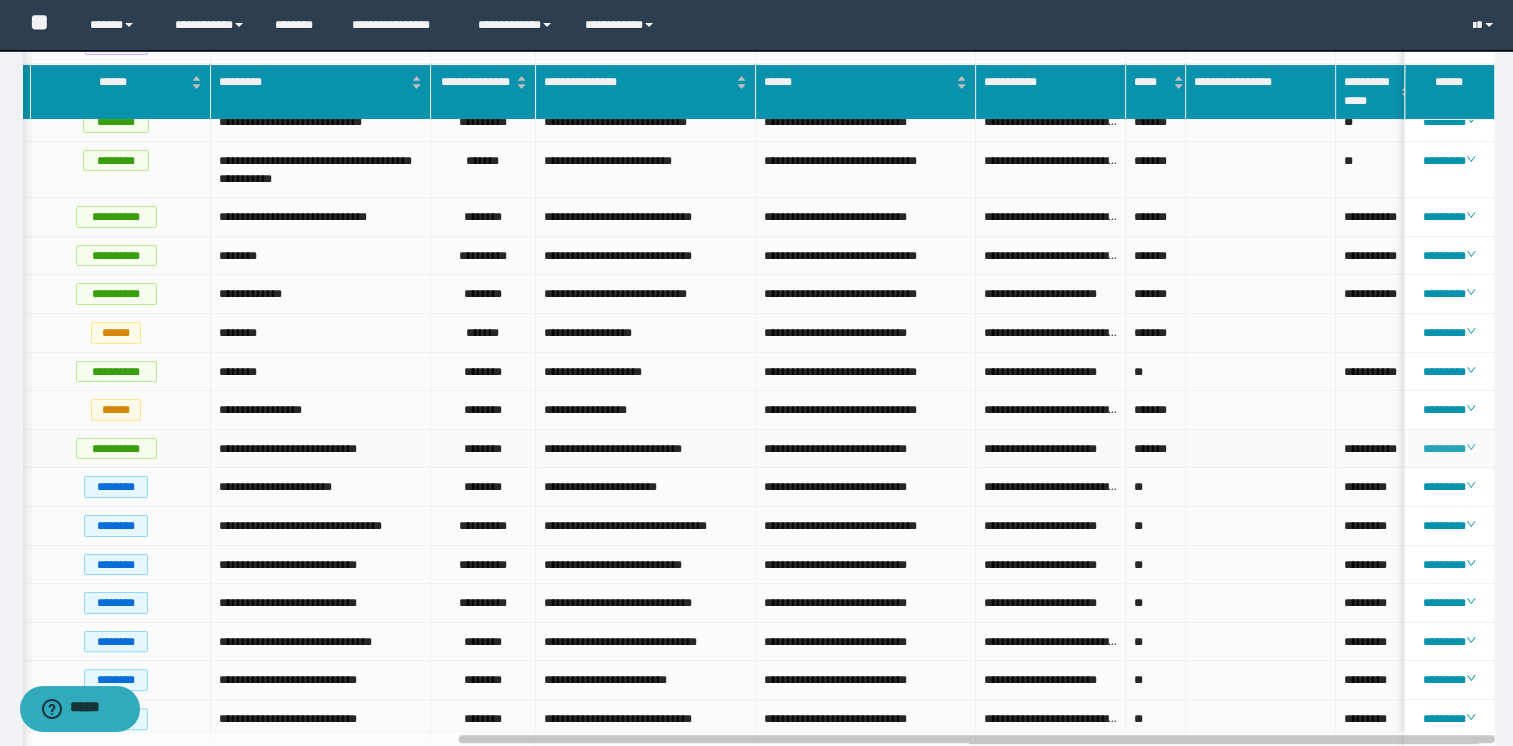 click 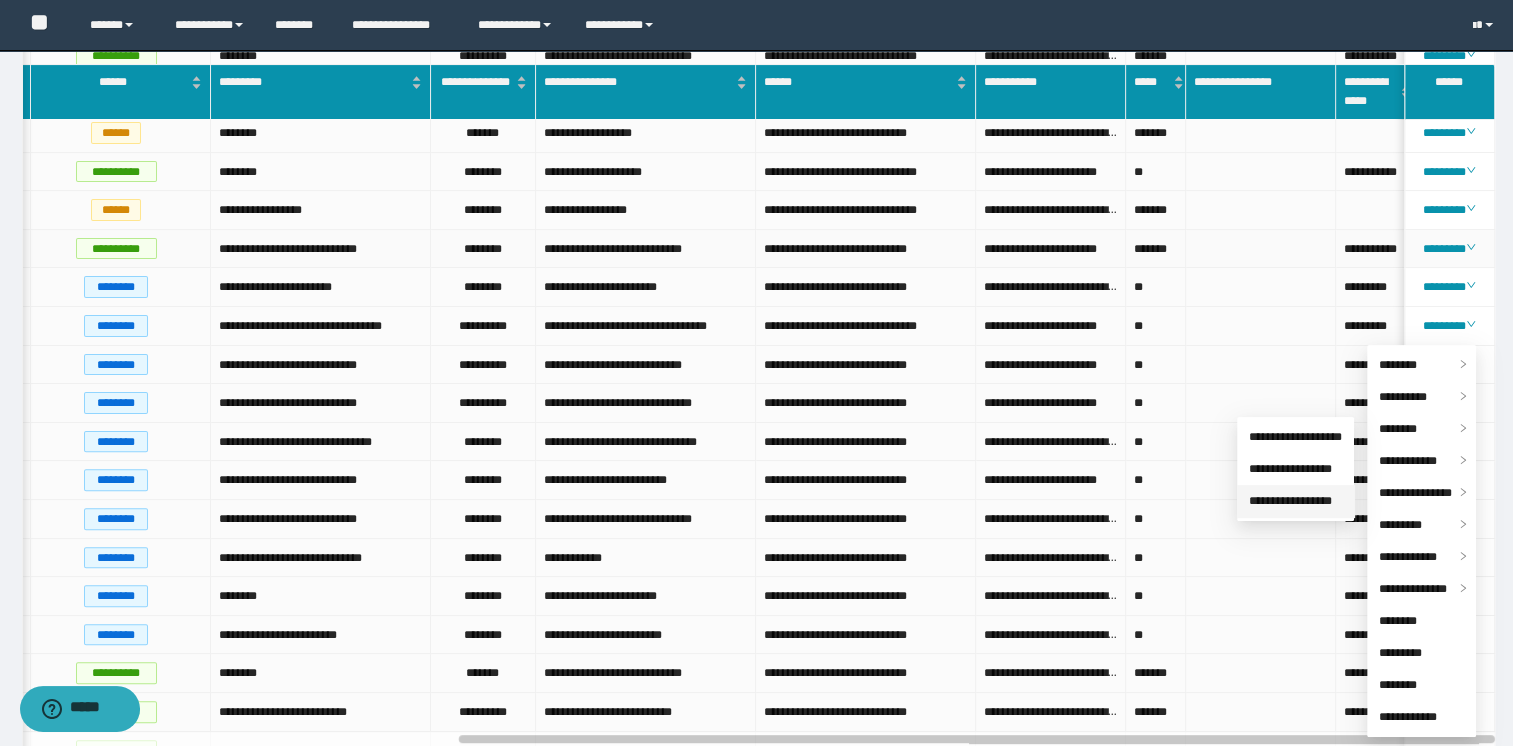 click on "**********" at bounding box center (1290, 501) 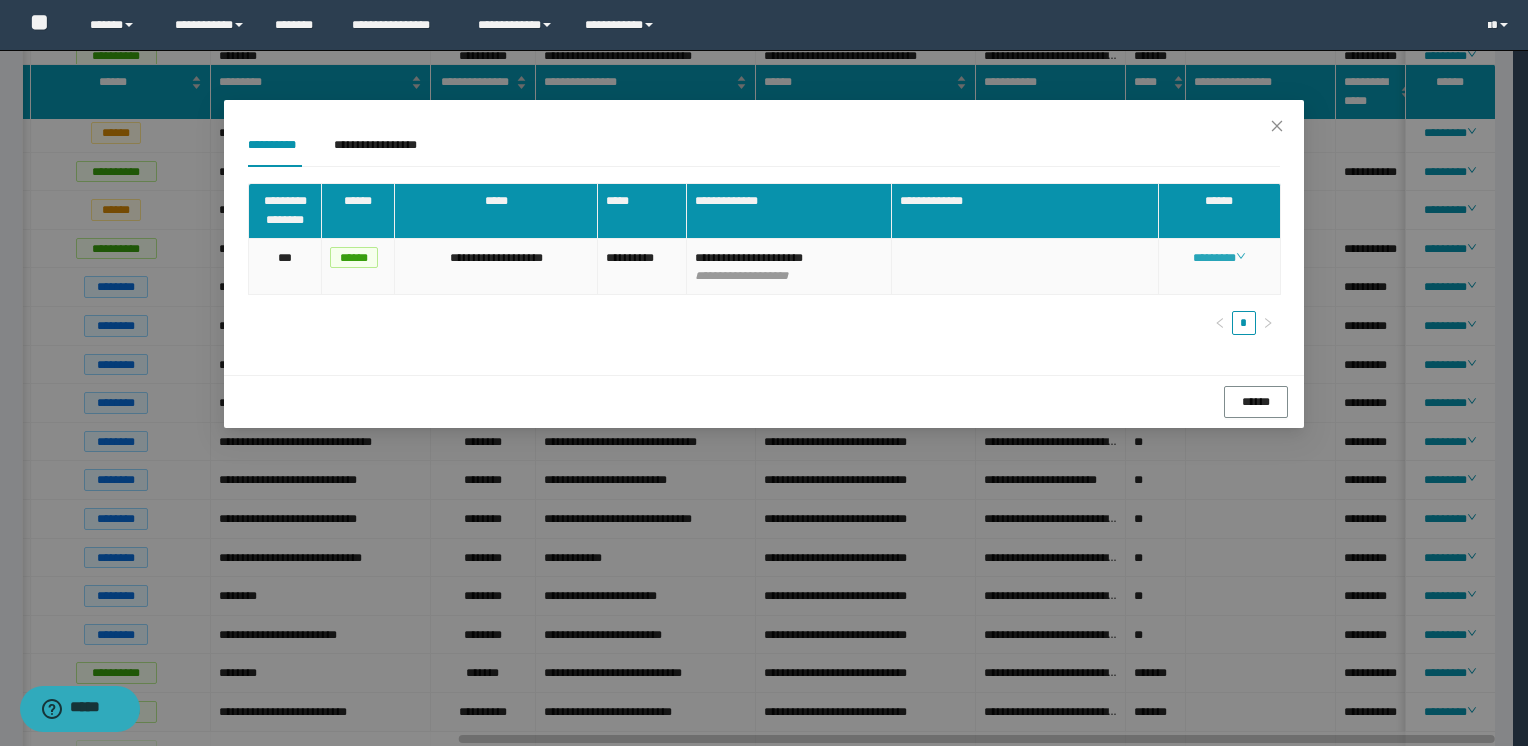click 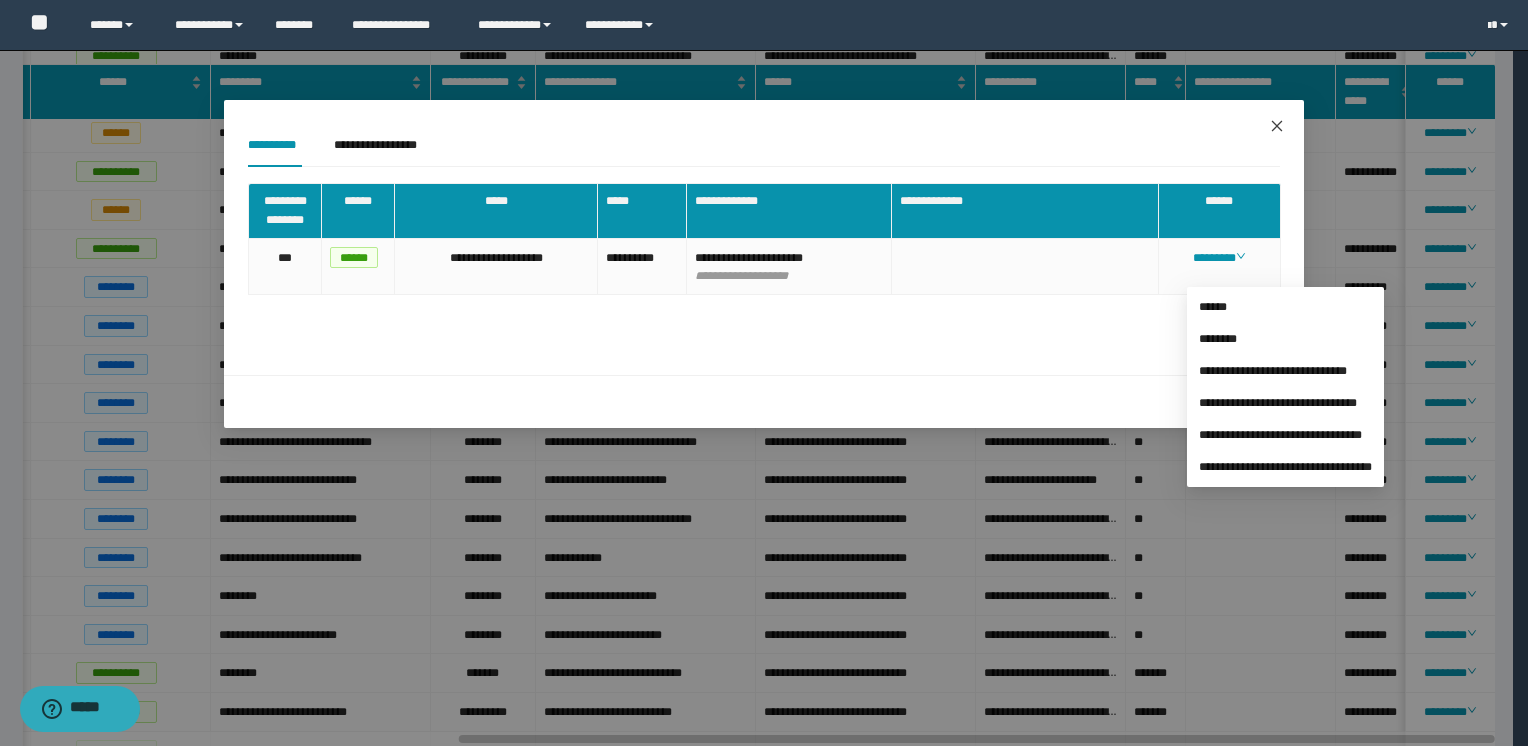 click 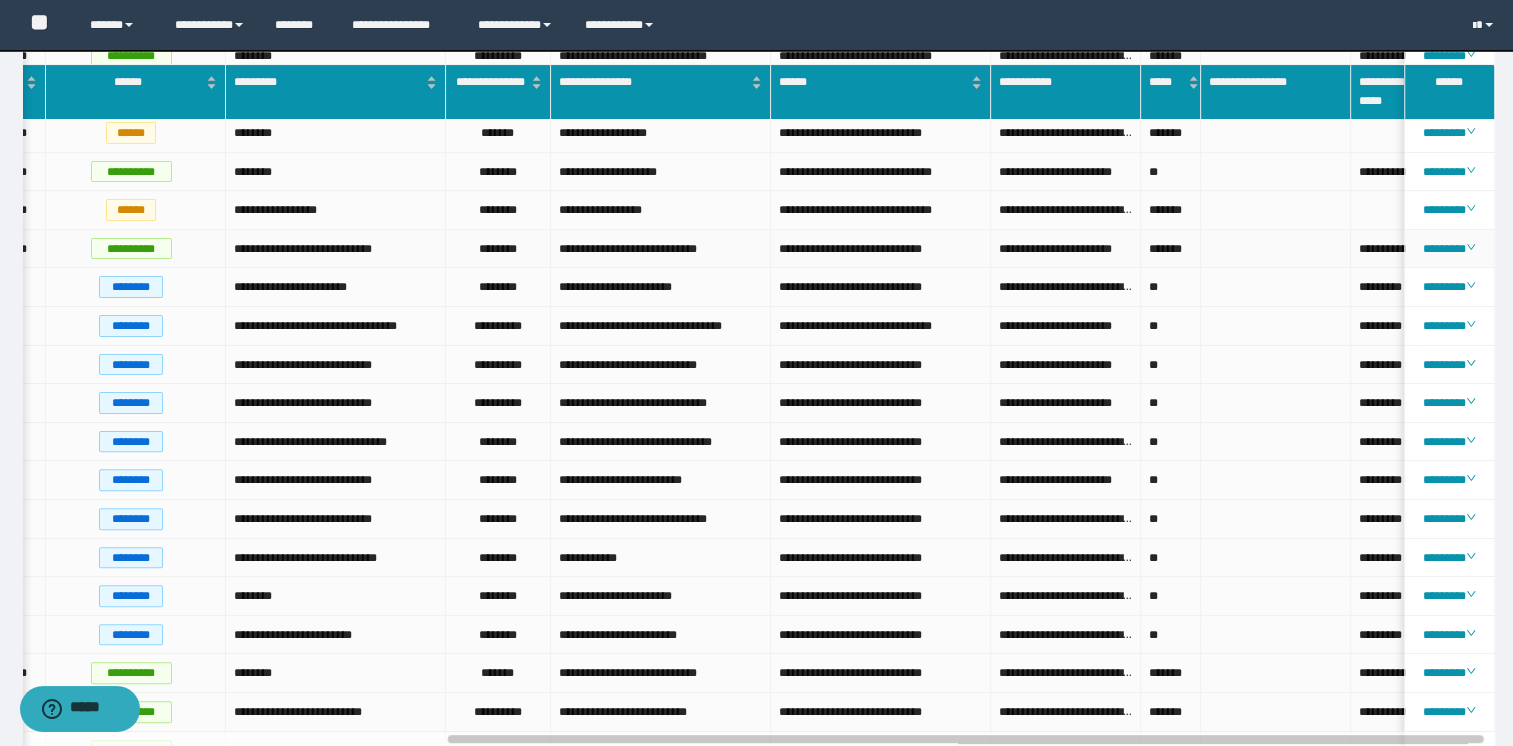 click on "********" at bounding box center (1450, 249) 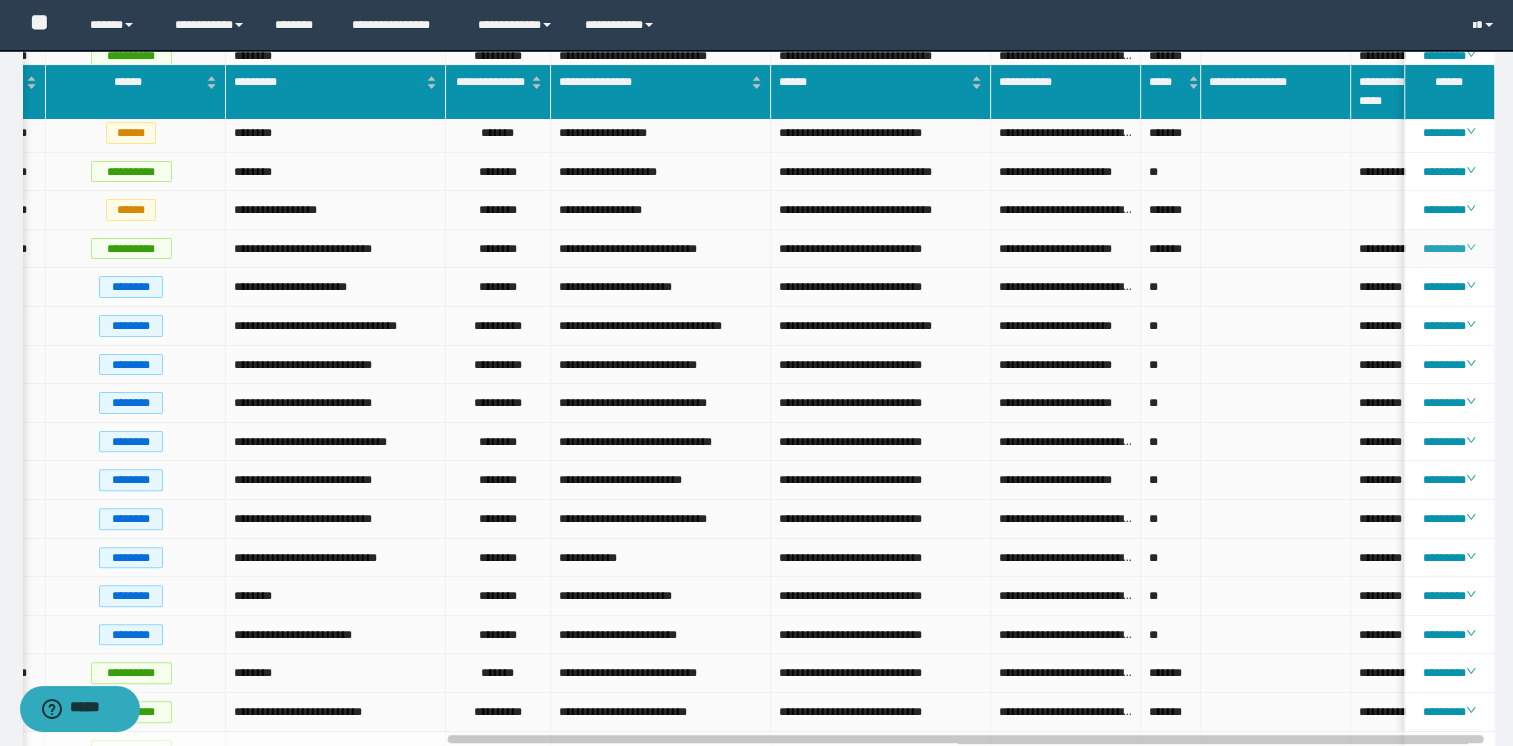 click 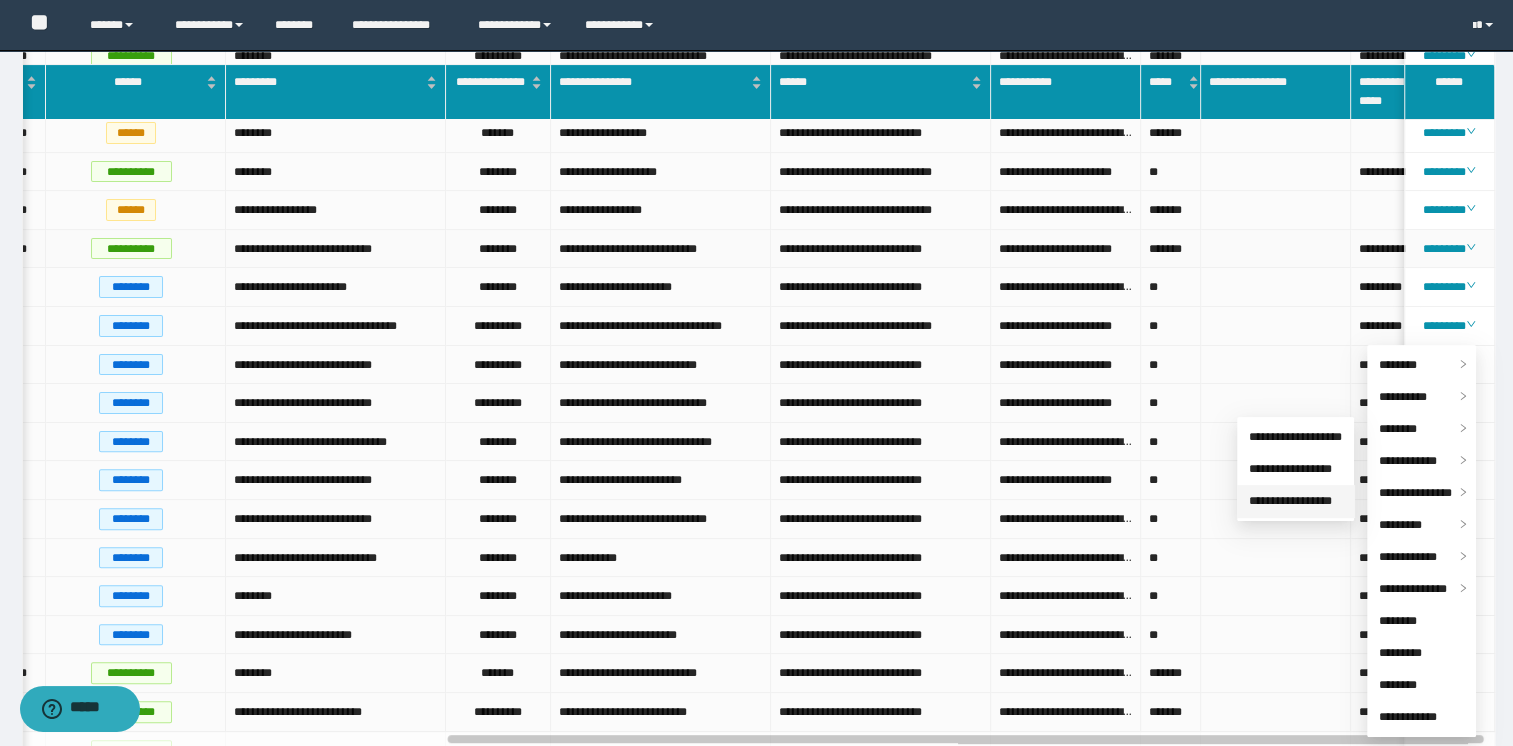 click on "**********" at bounding box center (1290, 501) 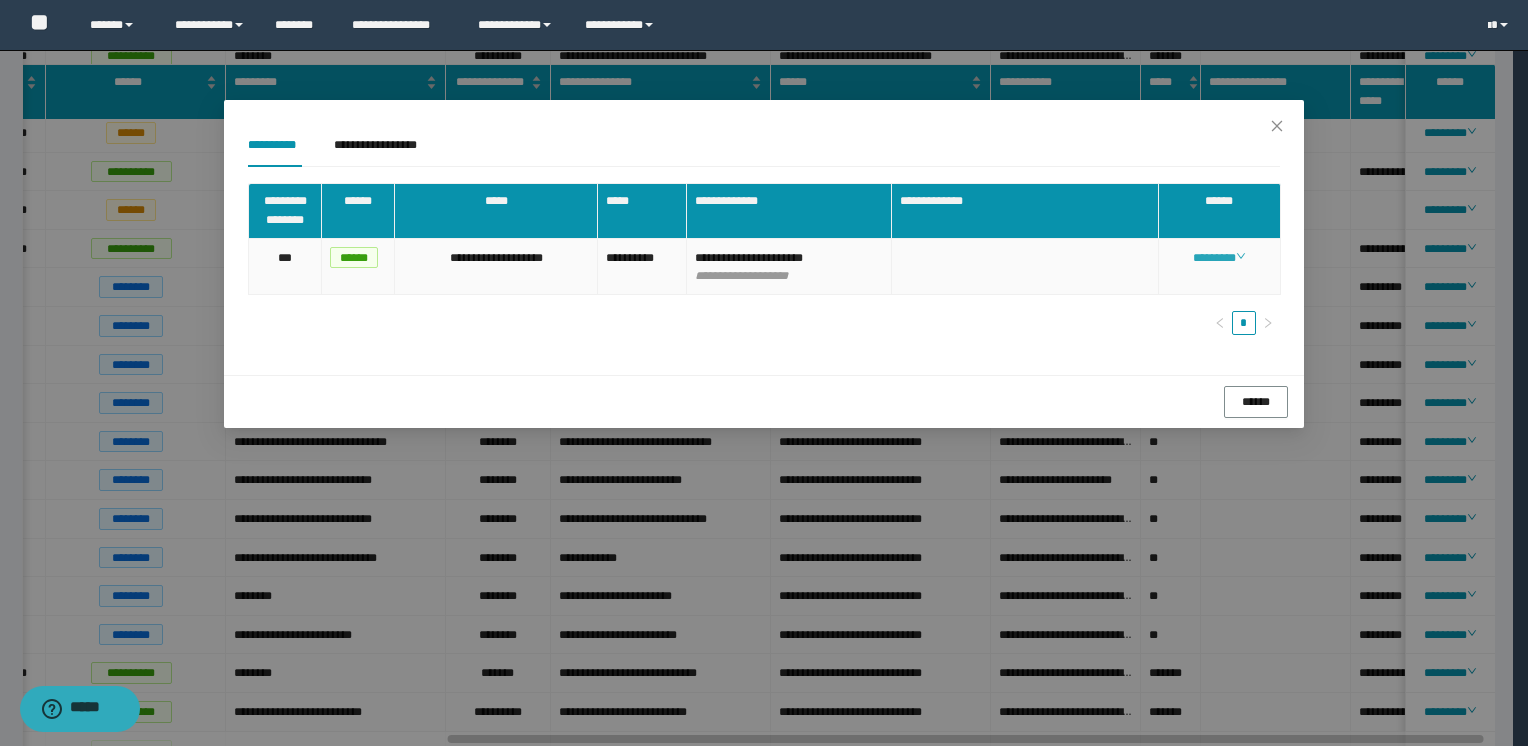 click 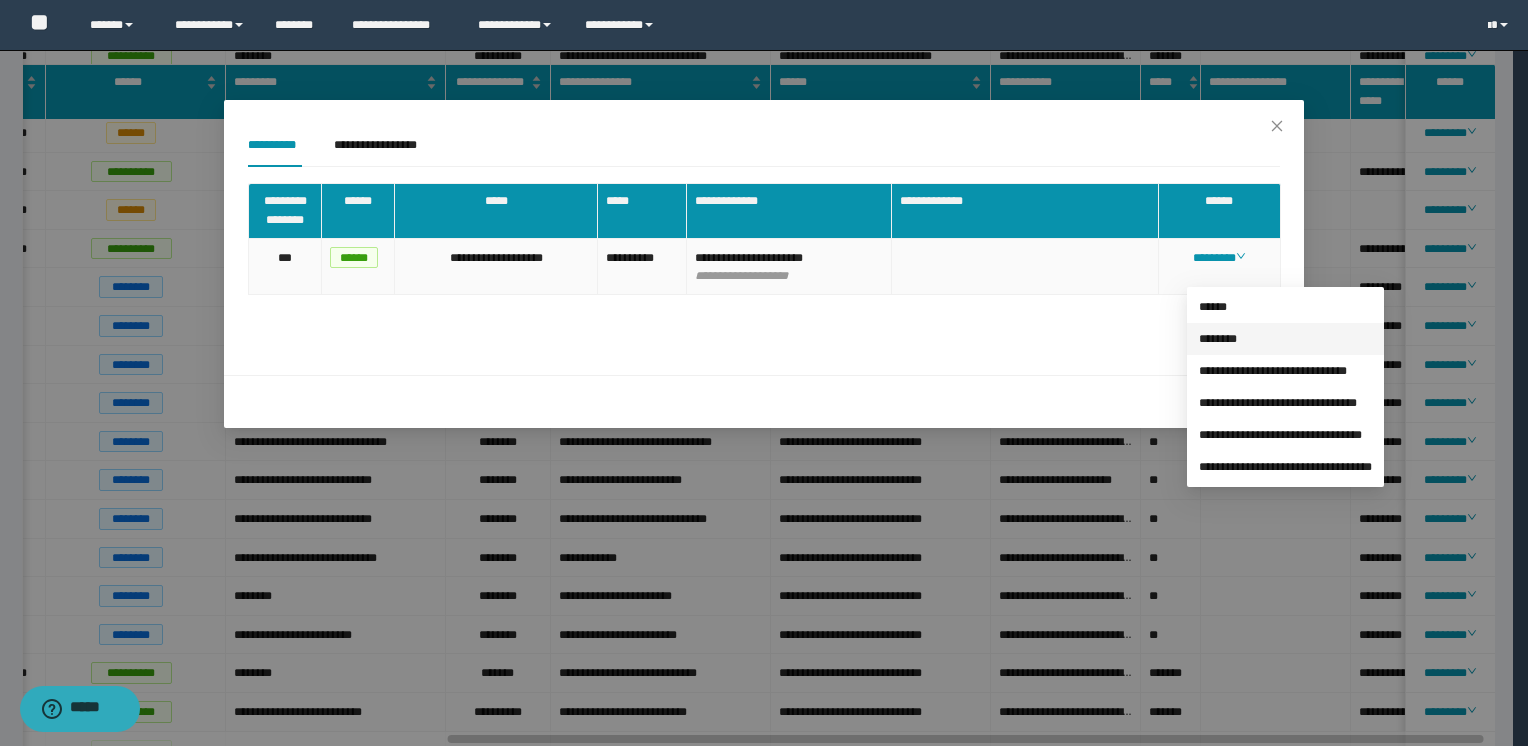 click on "********" at bounding box center (1218, 339) 